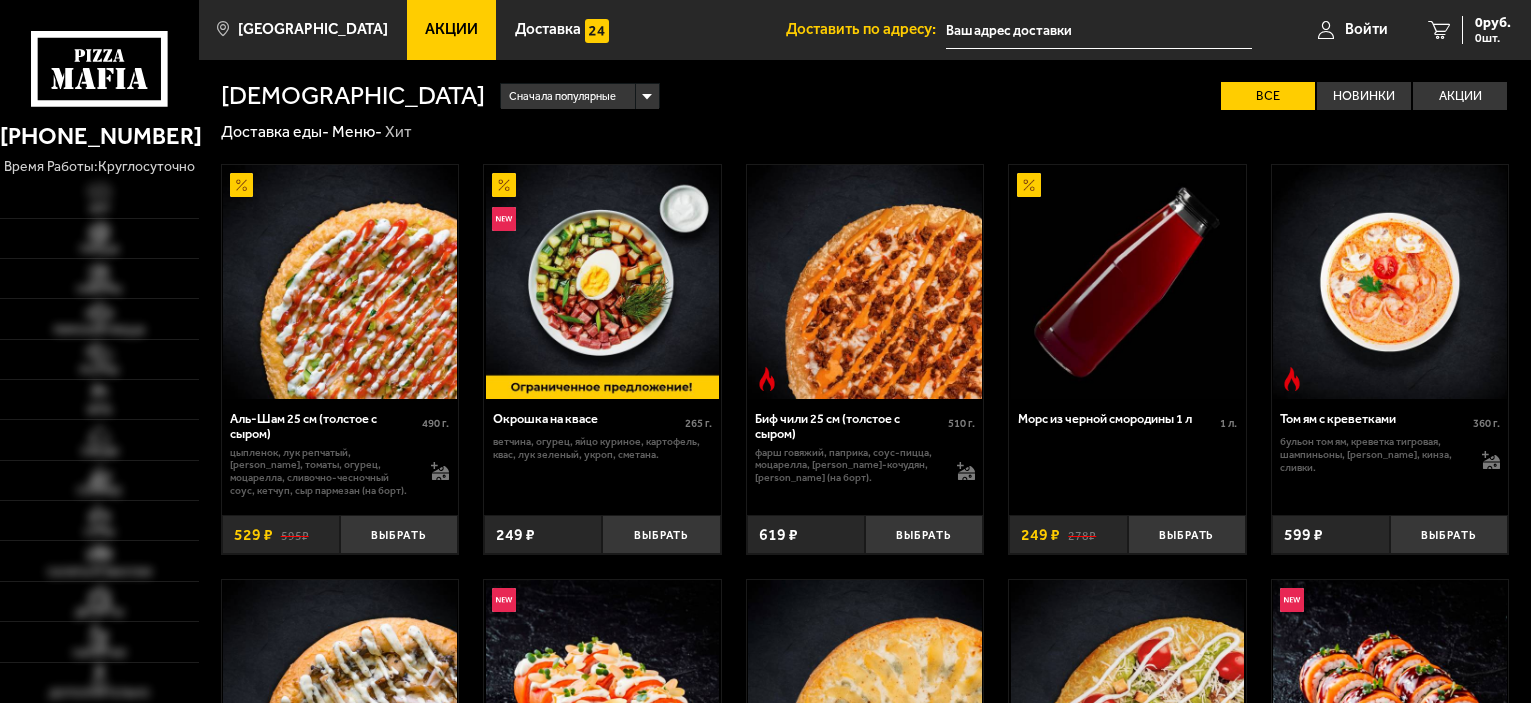 scroll, scrollTop: 0, scrollLeft: 0, axis: both 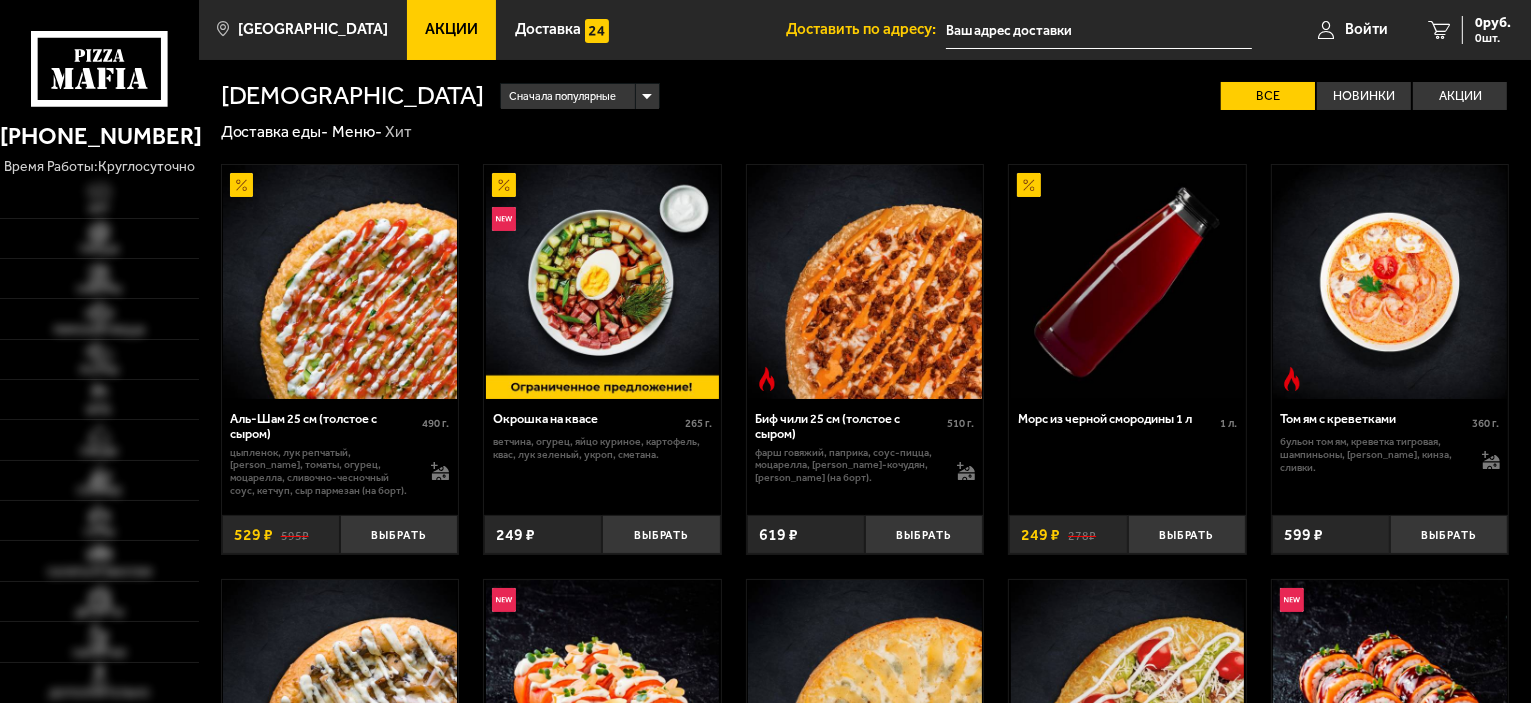 type on "[STREET_ADDRESS]" 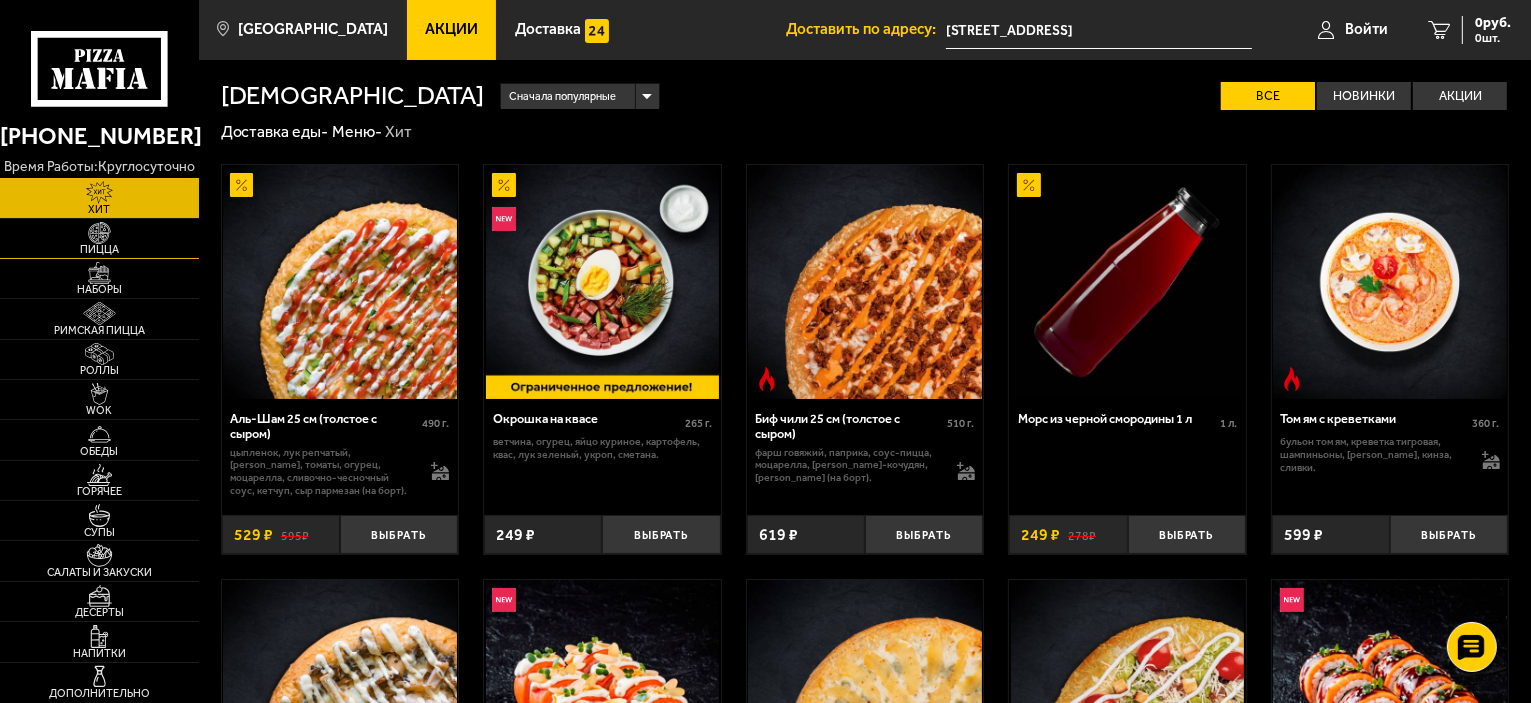 click on "Пицца" at bounding box center (99, 249) 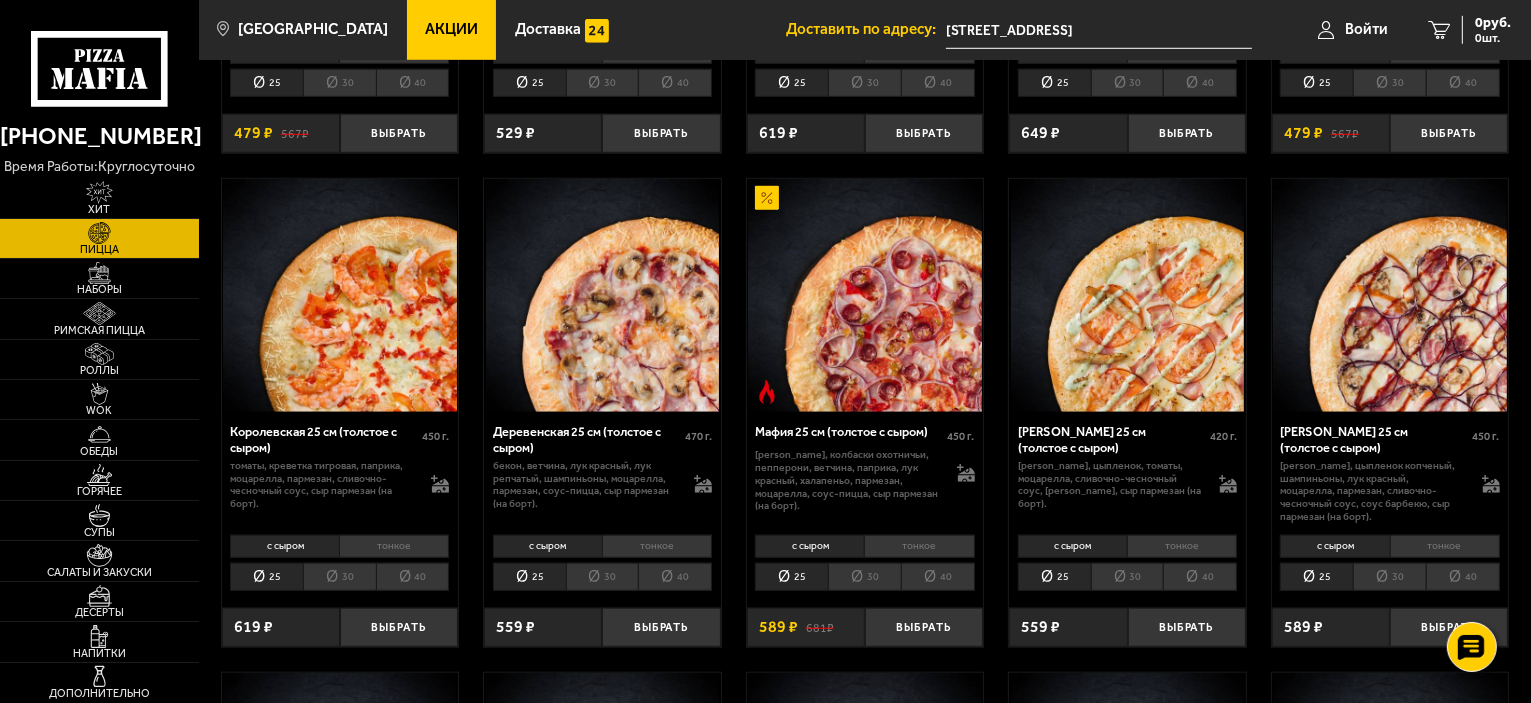 scroll, scrollTop: 1600, scrollLeft: 0, axis: vertical 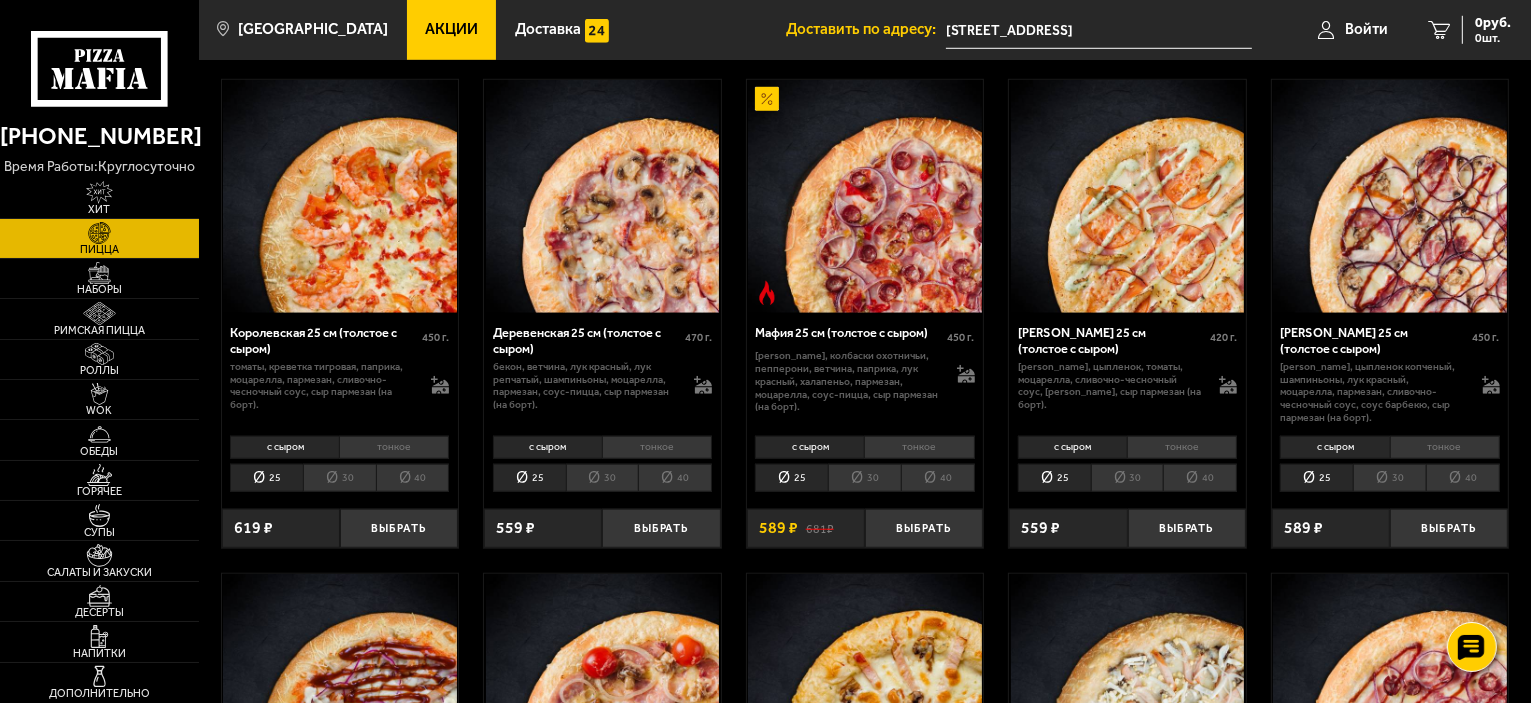 click on "30" at bounding box center (864, 478) 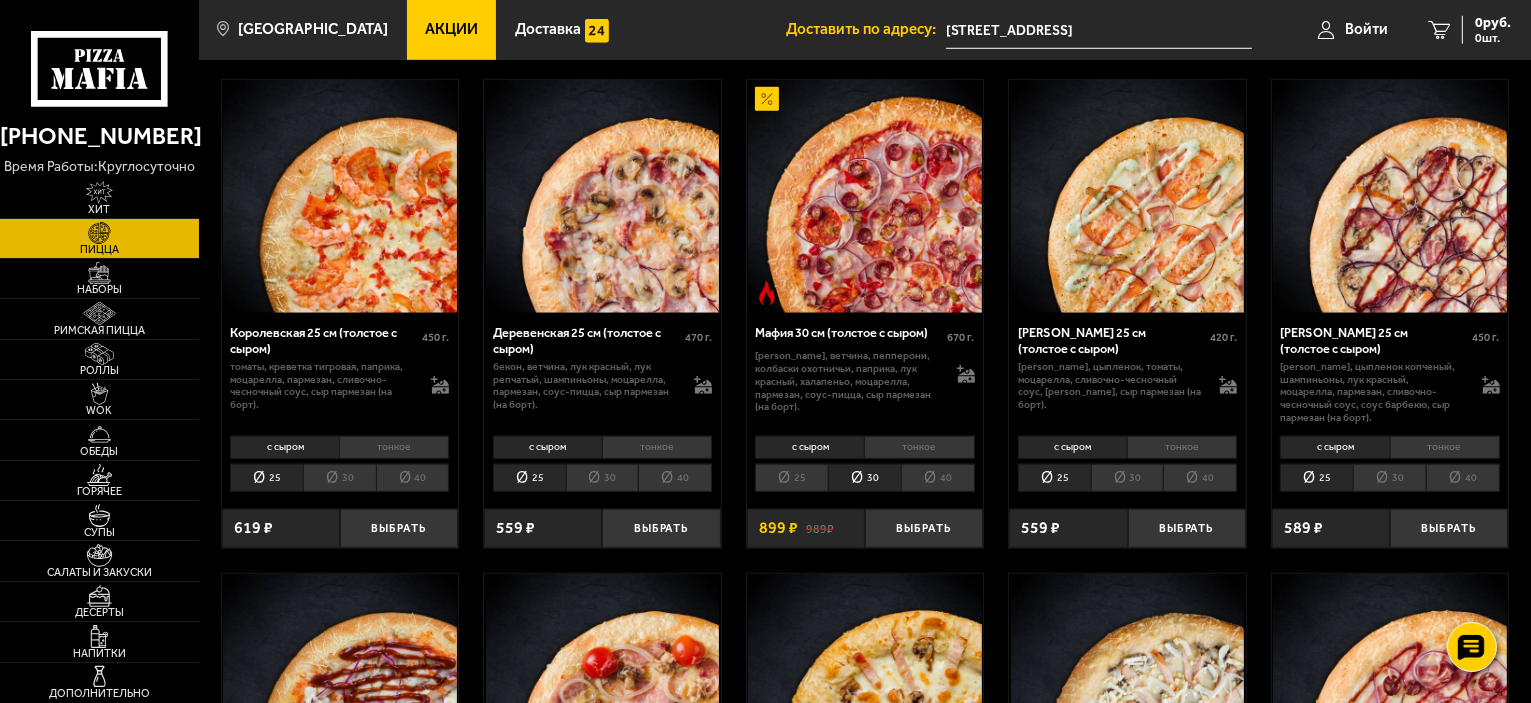 click on "25" at bounding box center [791, 478] 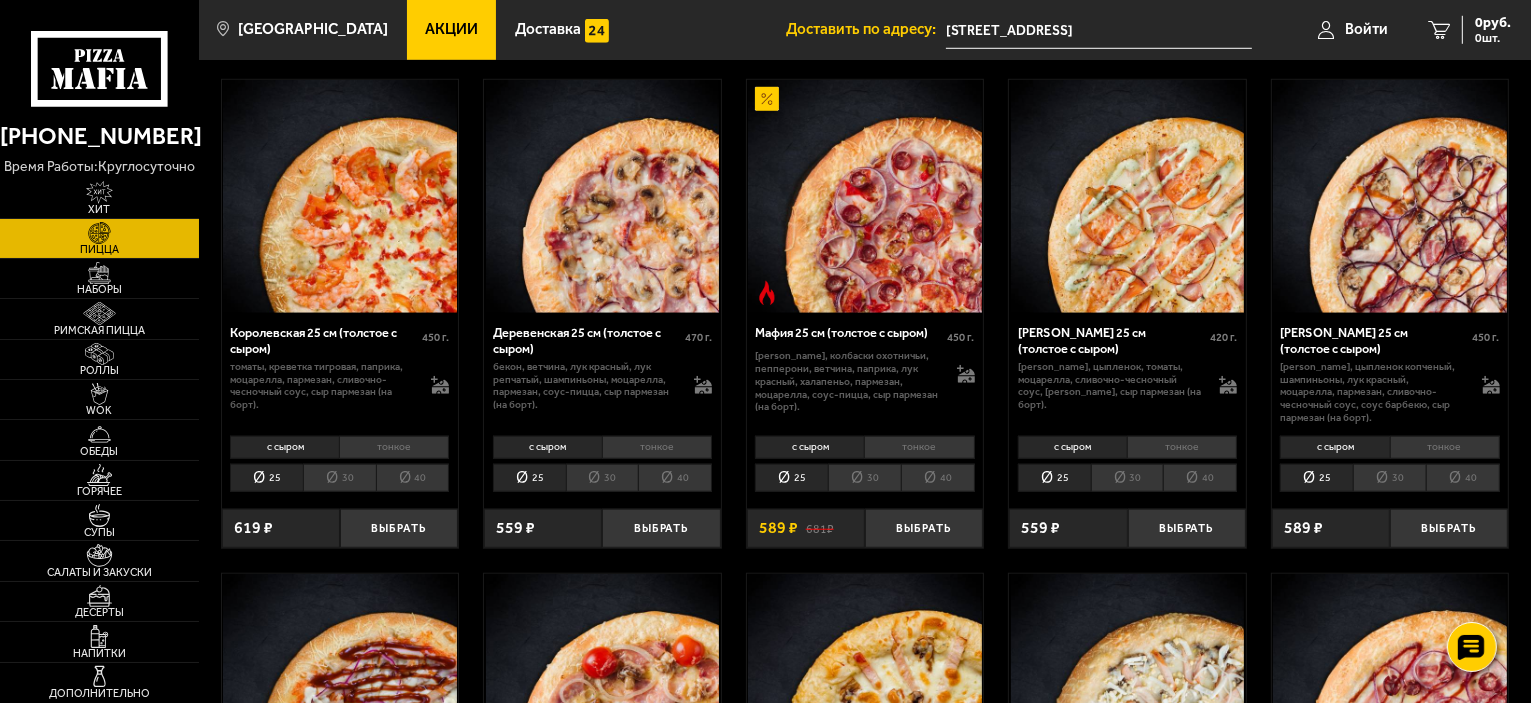 click on "30" at bounding box center [864, 478] 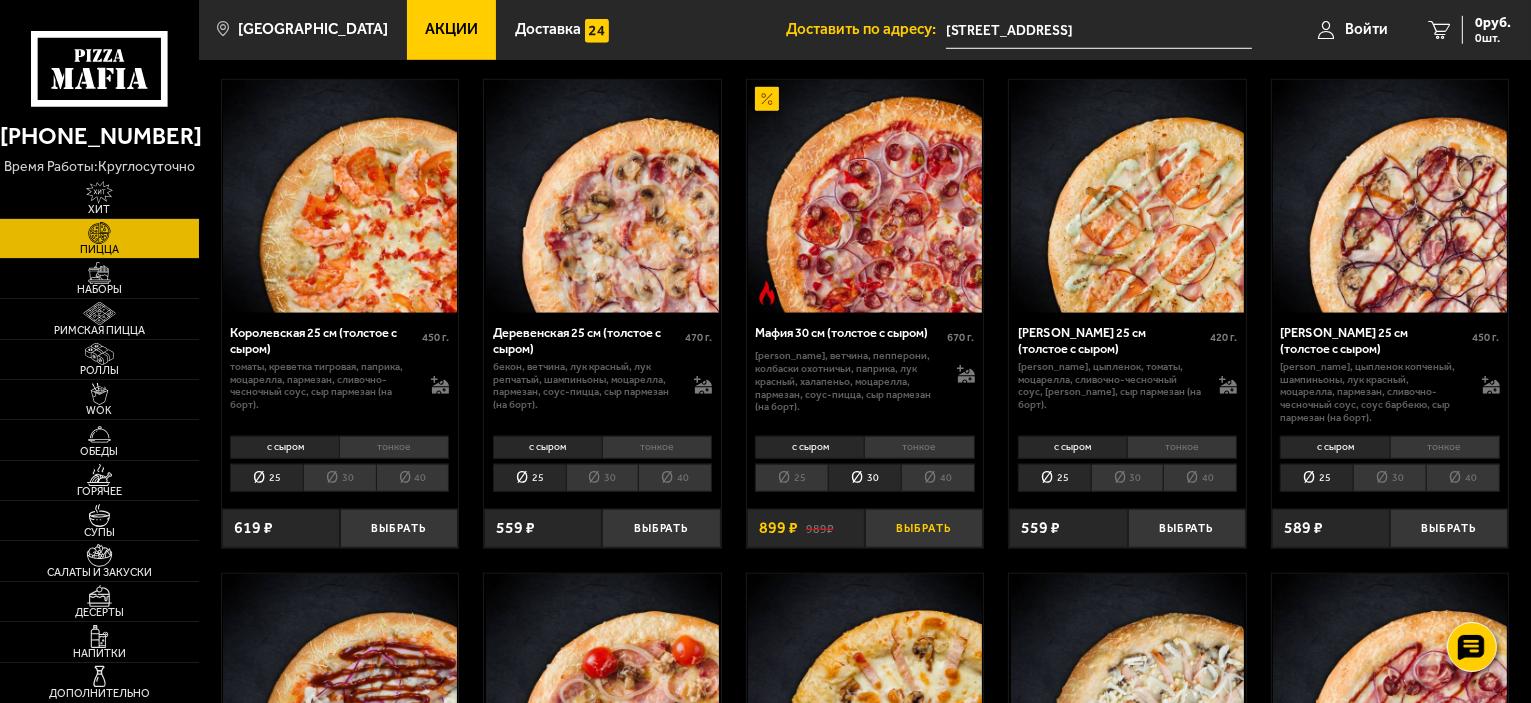 click on "Выбрать" at bounding box center (924, 528) 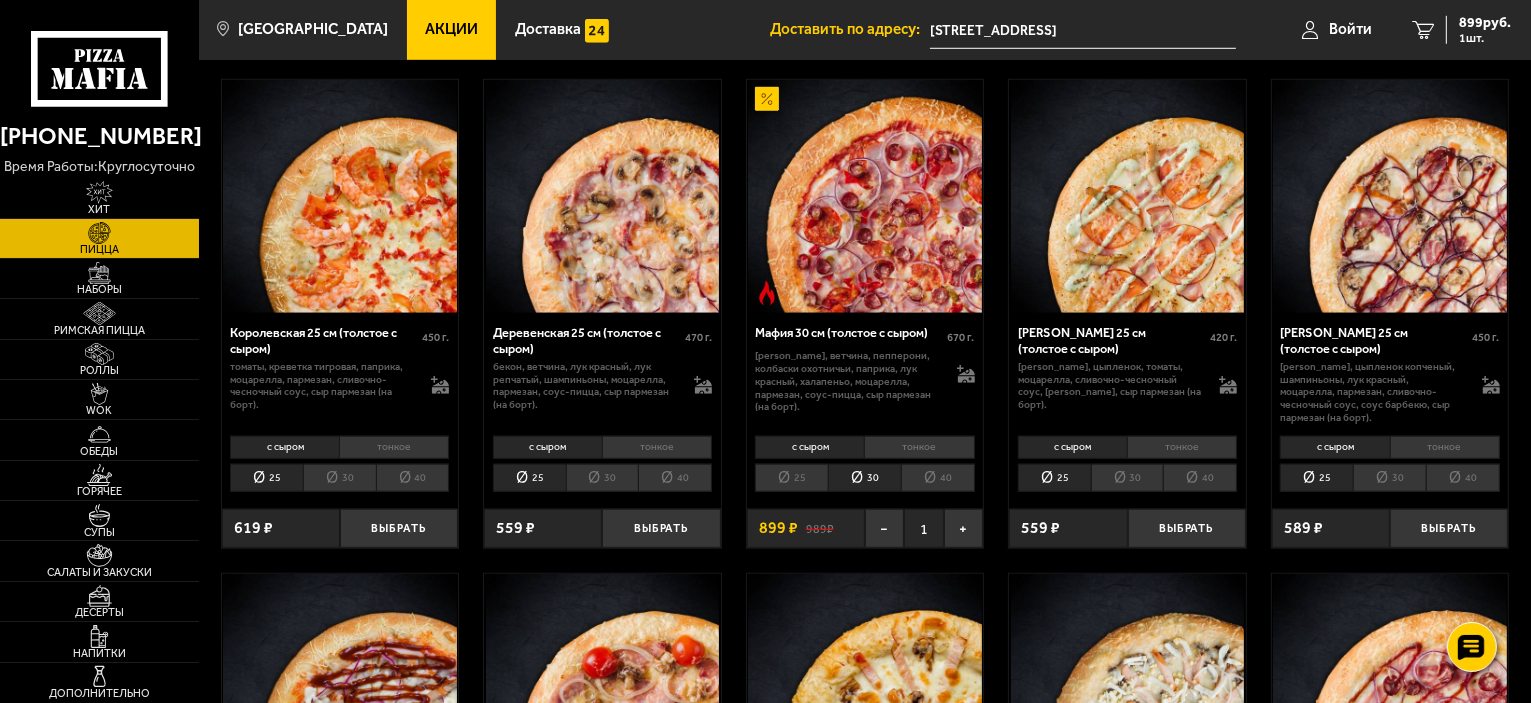 click at bounding box center (865, 197) 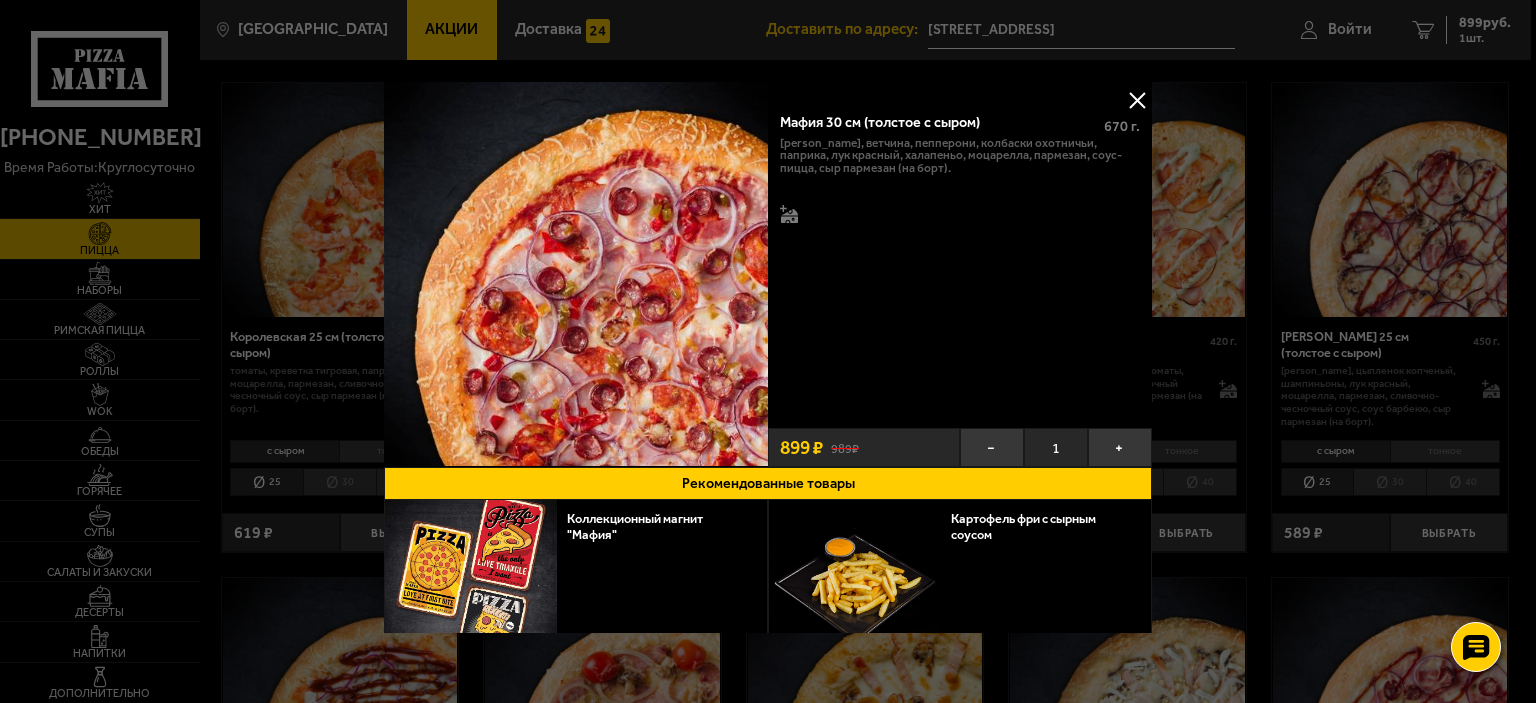 click at bounding box center (1137, 100) 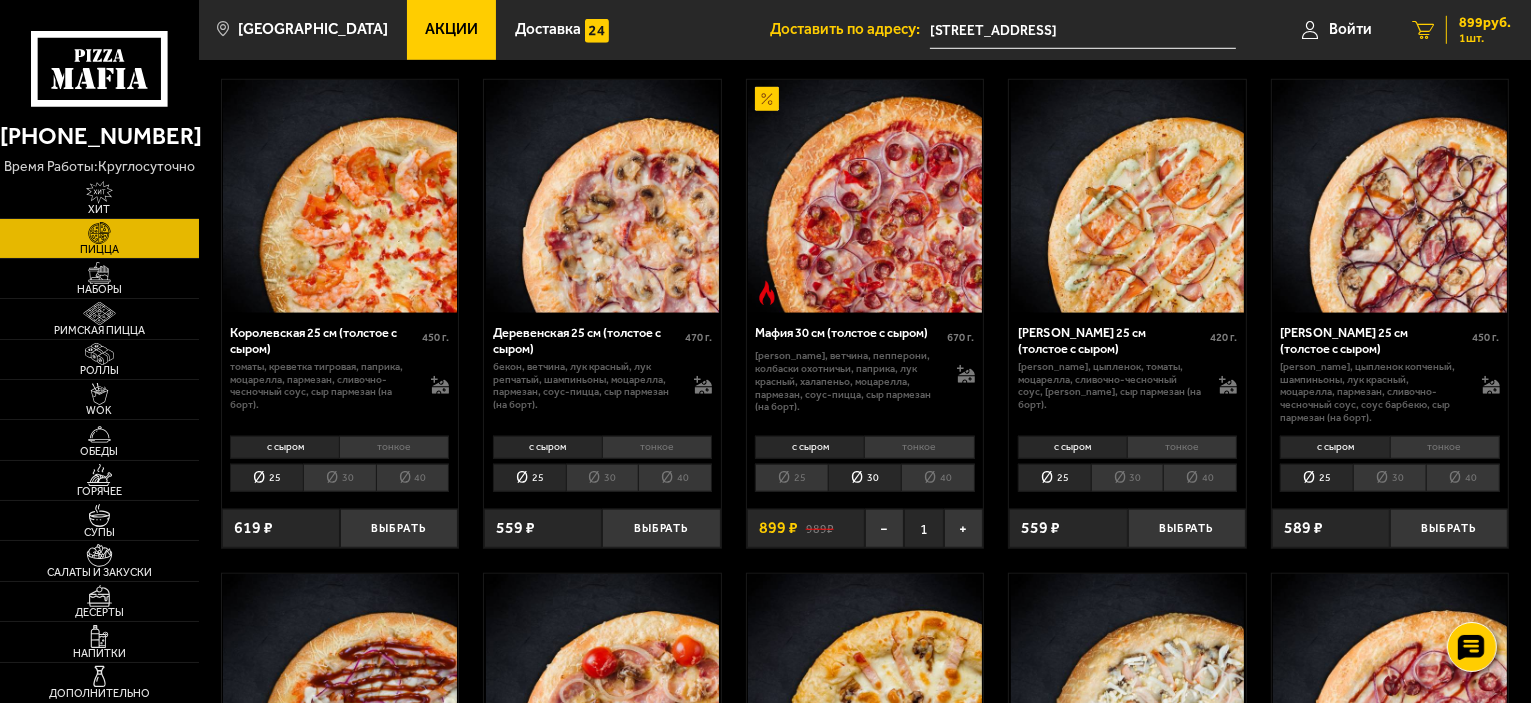 click on "1  шт." at bounding box center (1485, 38) 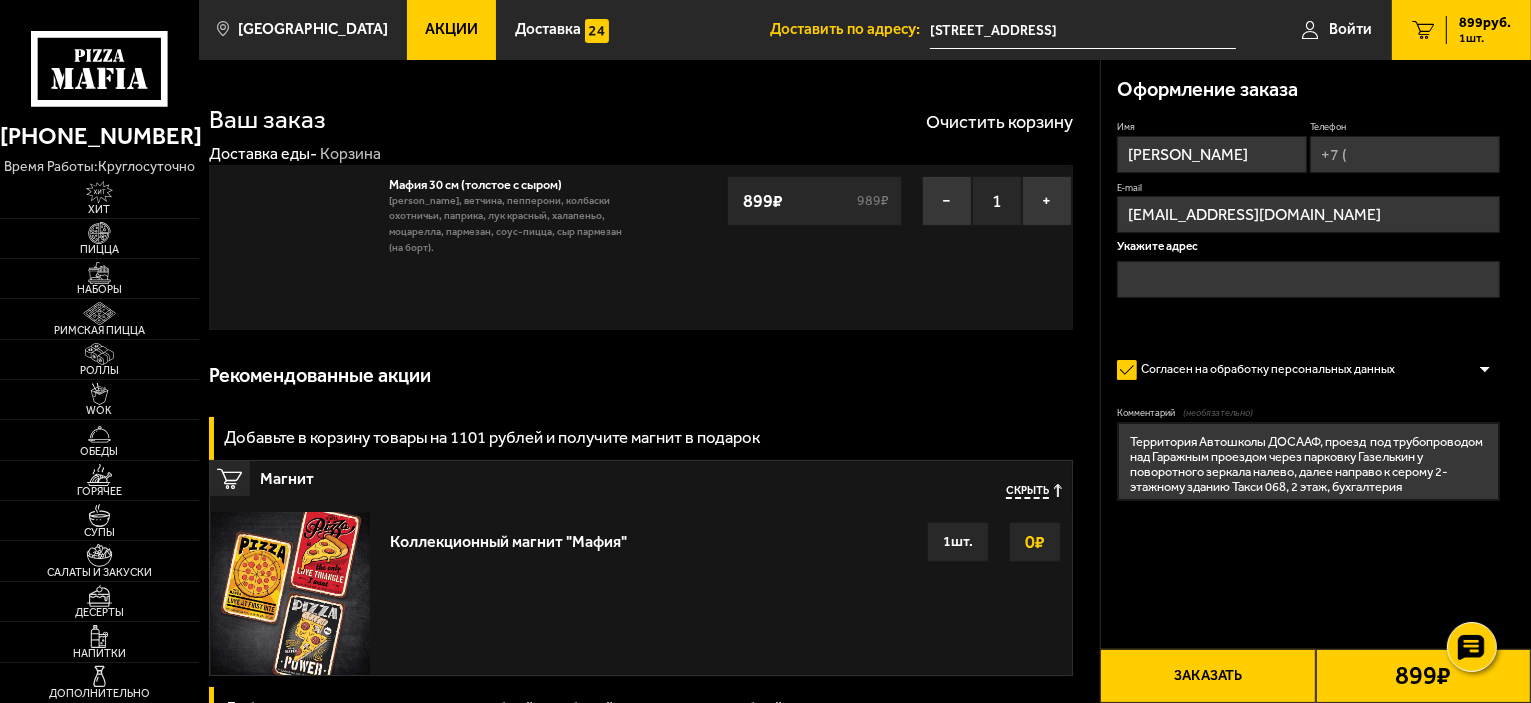 type on "[STREET_ADDRESS]" 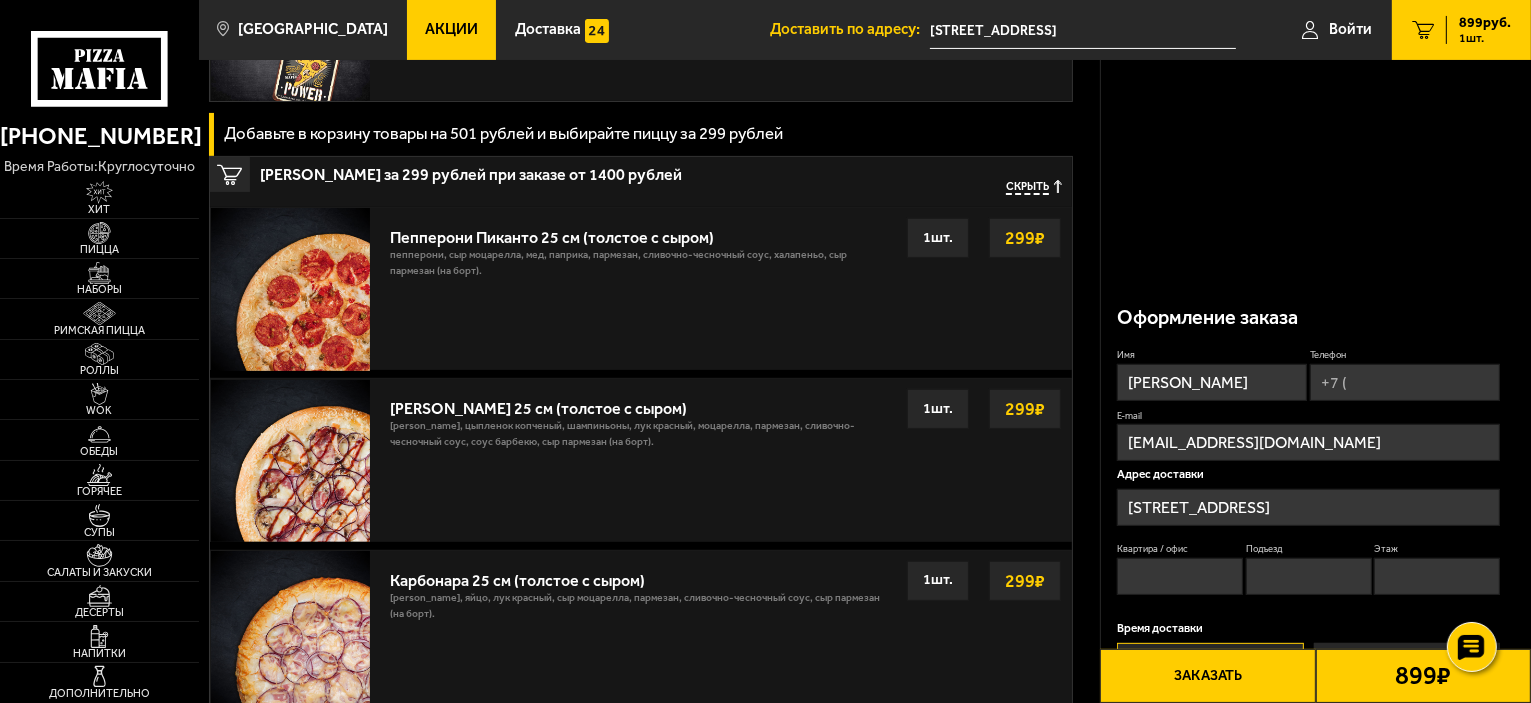 scroll, scrollTop: 974, scrollLeft: 0, axis: vertical 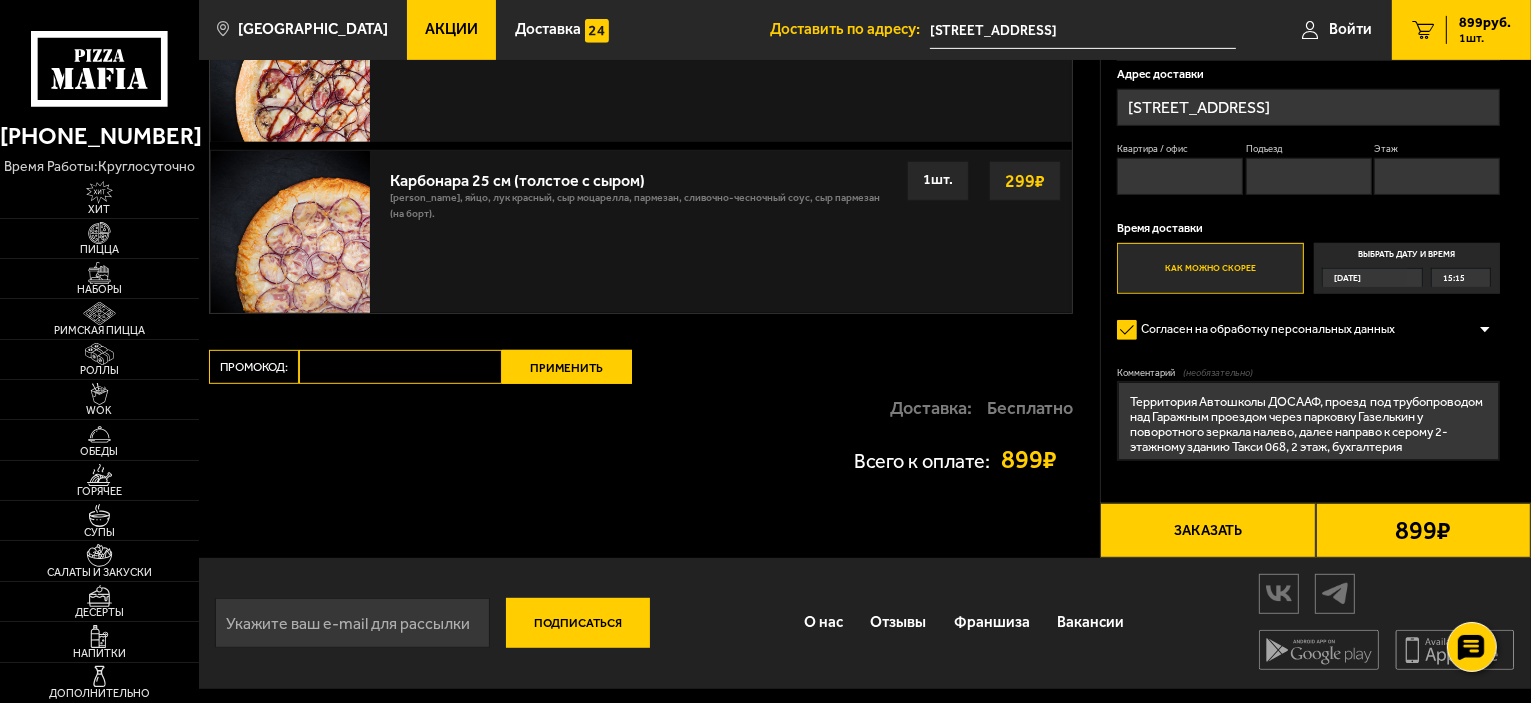 click on "899  ₽" at bounding box center (1423, 531) 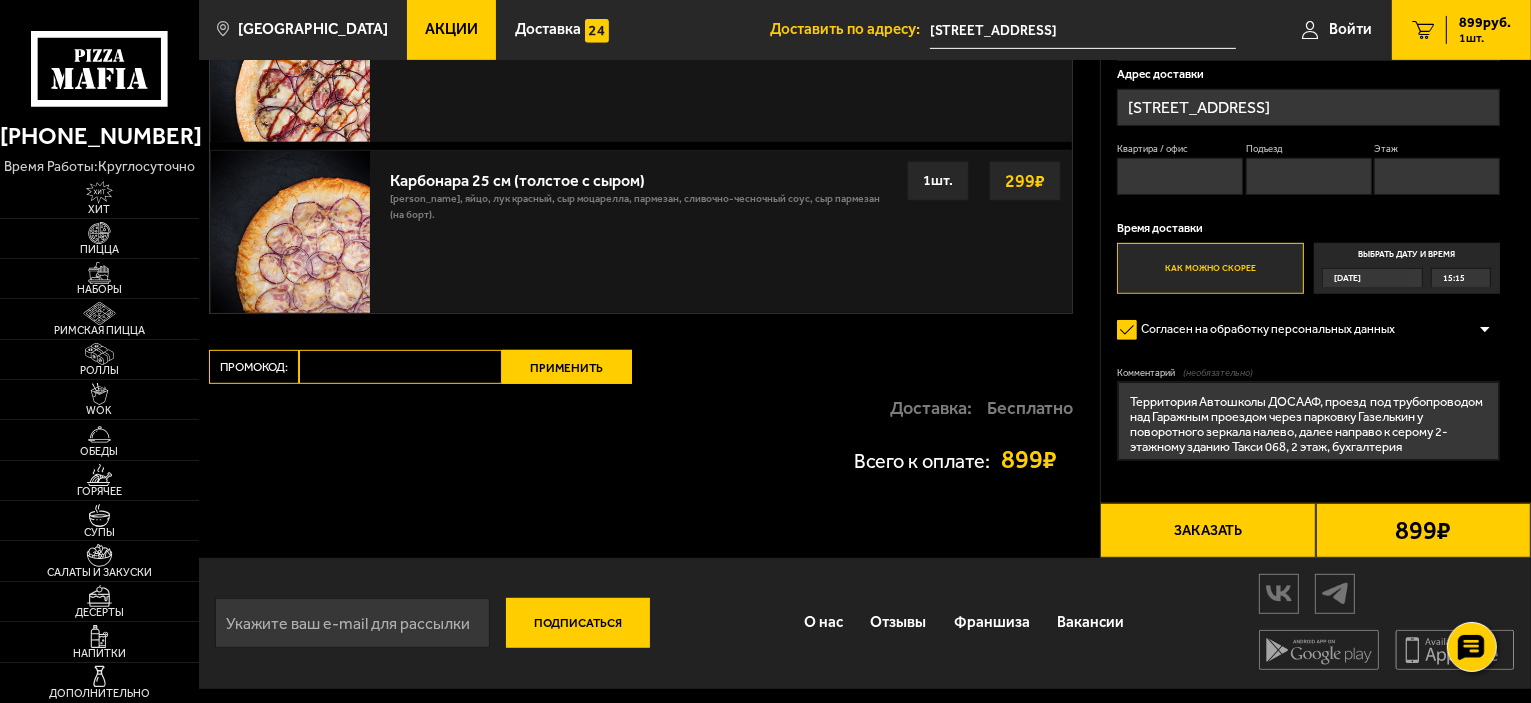 click on "899  ₽" at bounding box center (1423, 530) 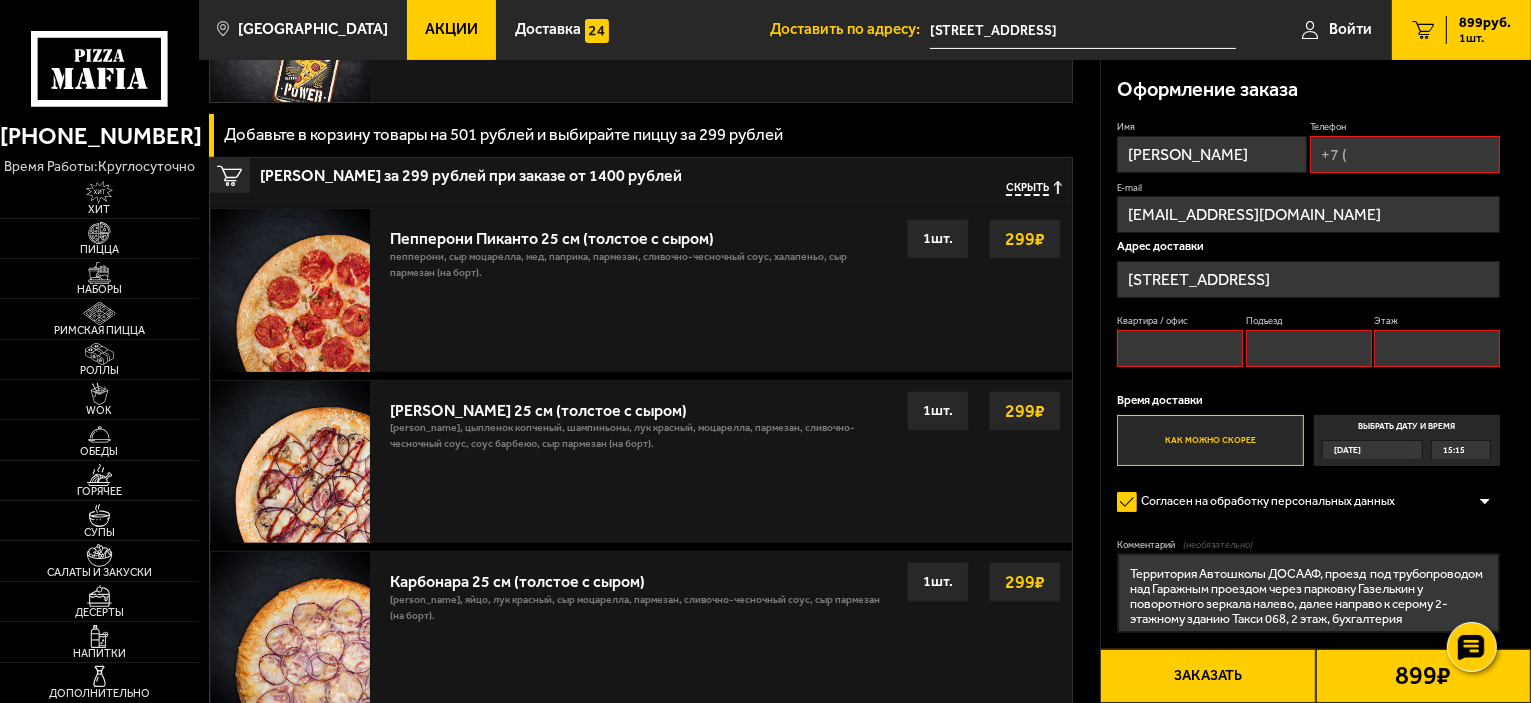 scroll, scrollTop: 170, scrollLeft: 0, axis: vertical 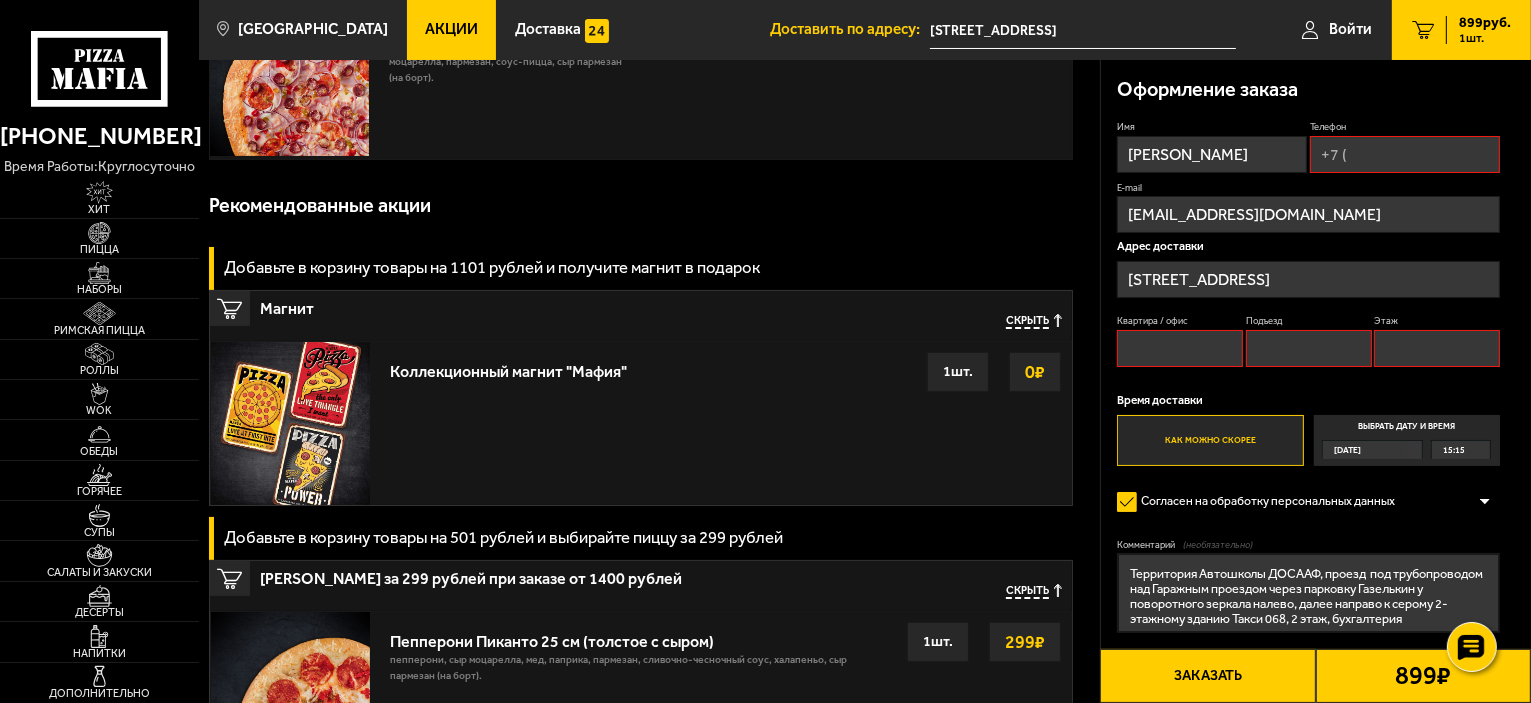 click on "Квартира / офис" at bounding box center [1180, 348] 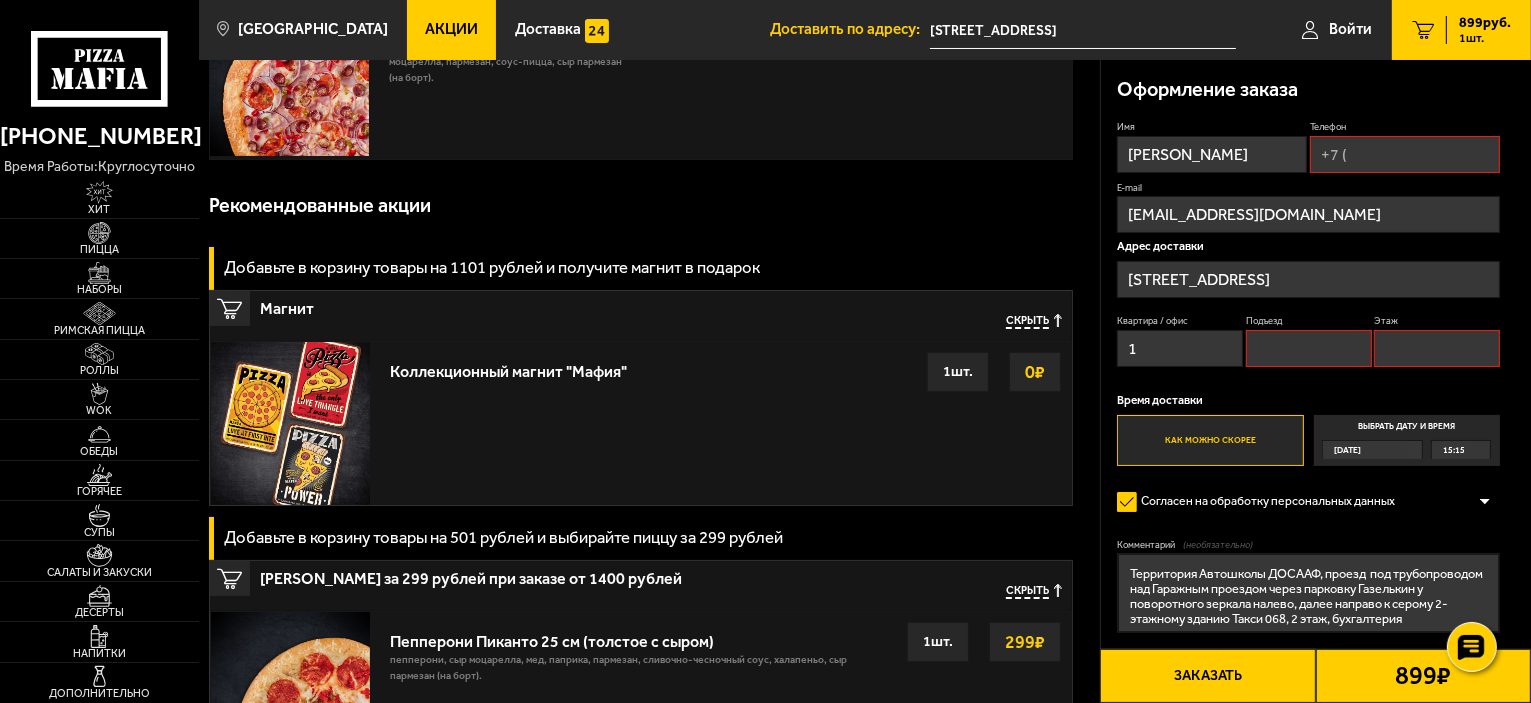 type on "1" 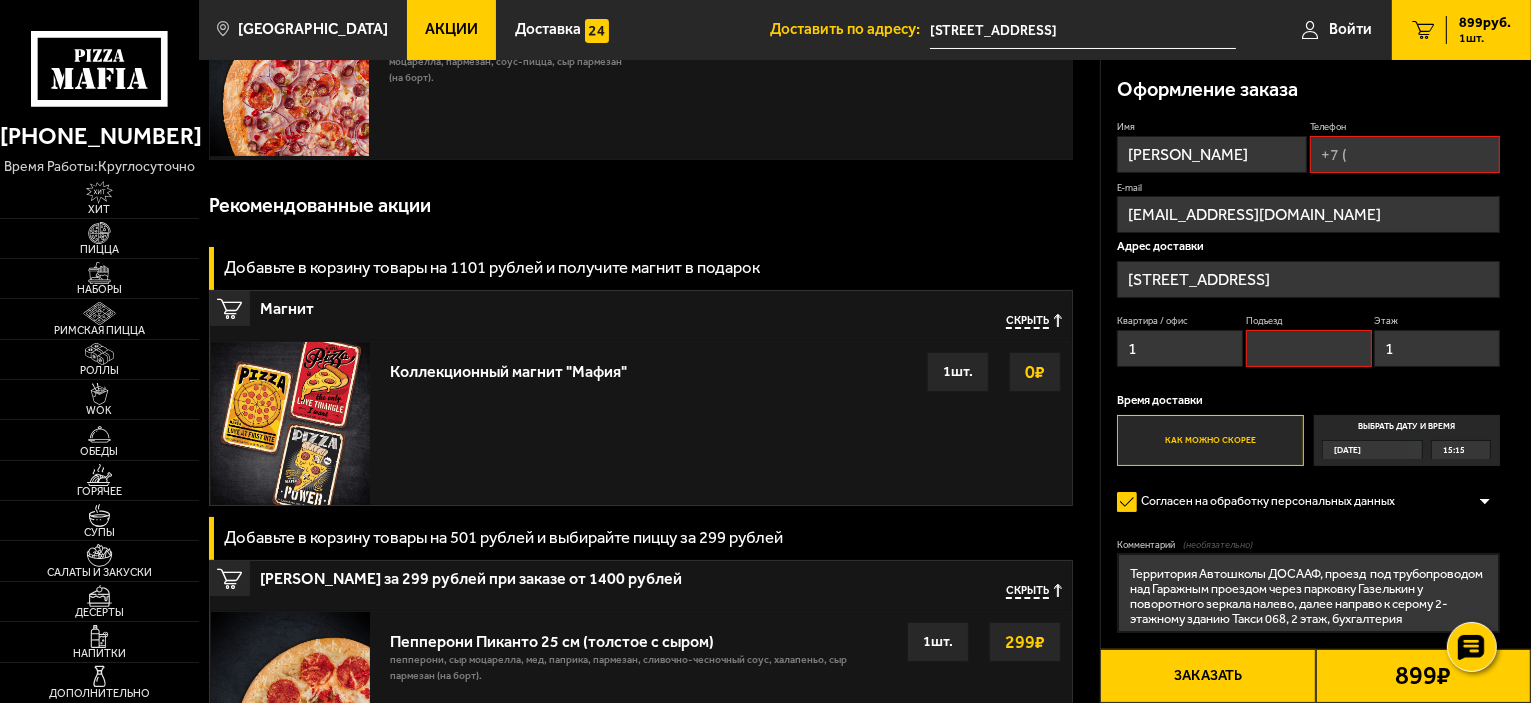 type on "1" 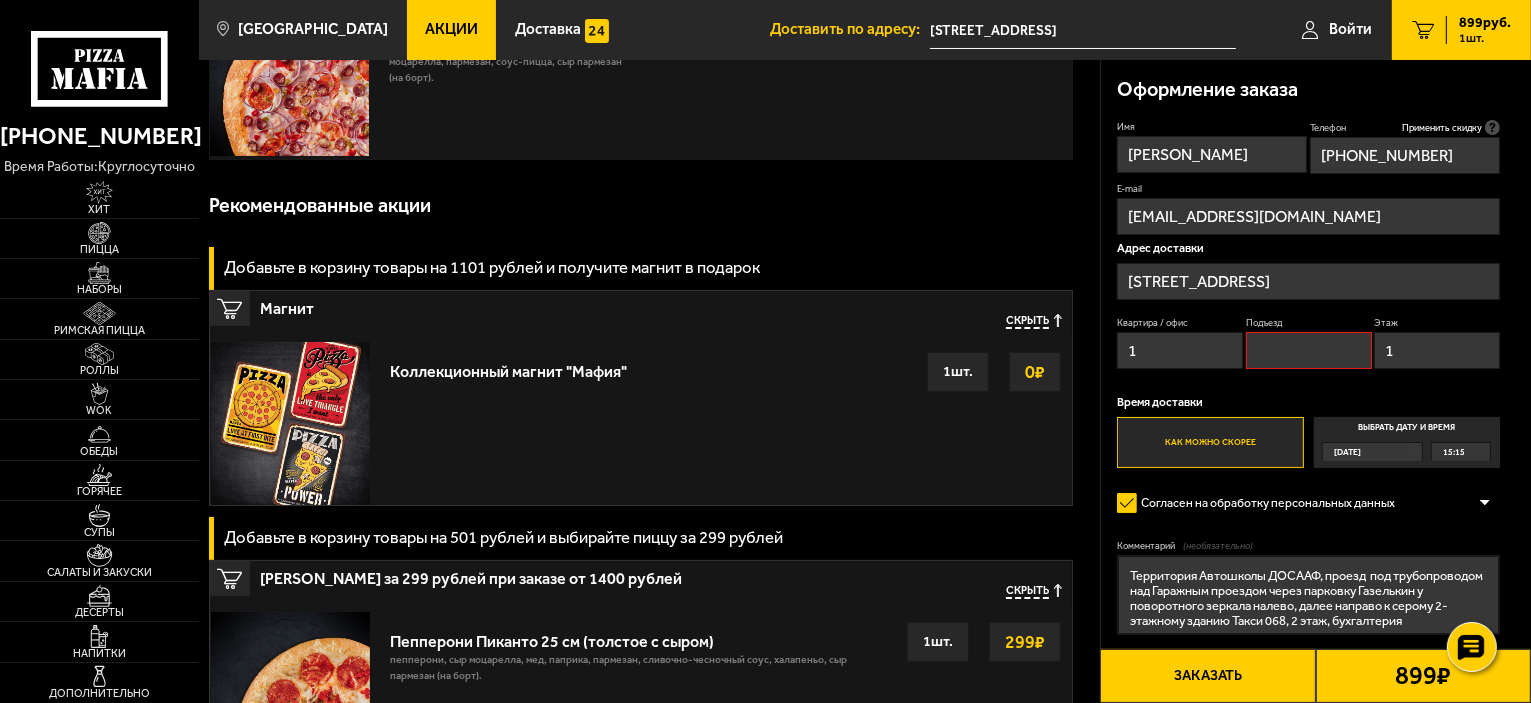 type on "[PHONE_NUMBER]" 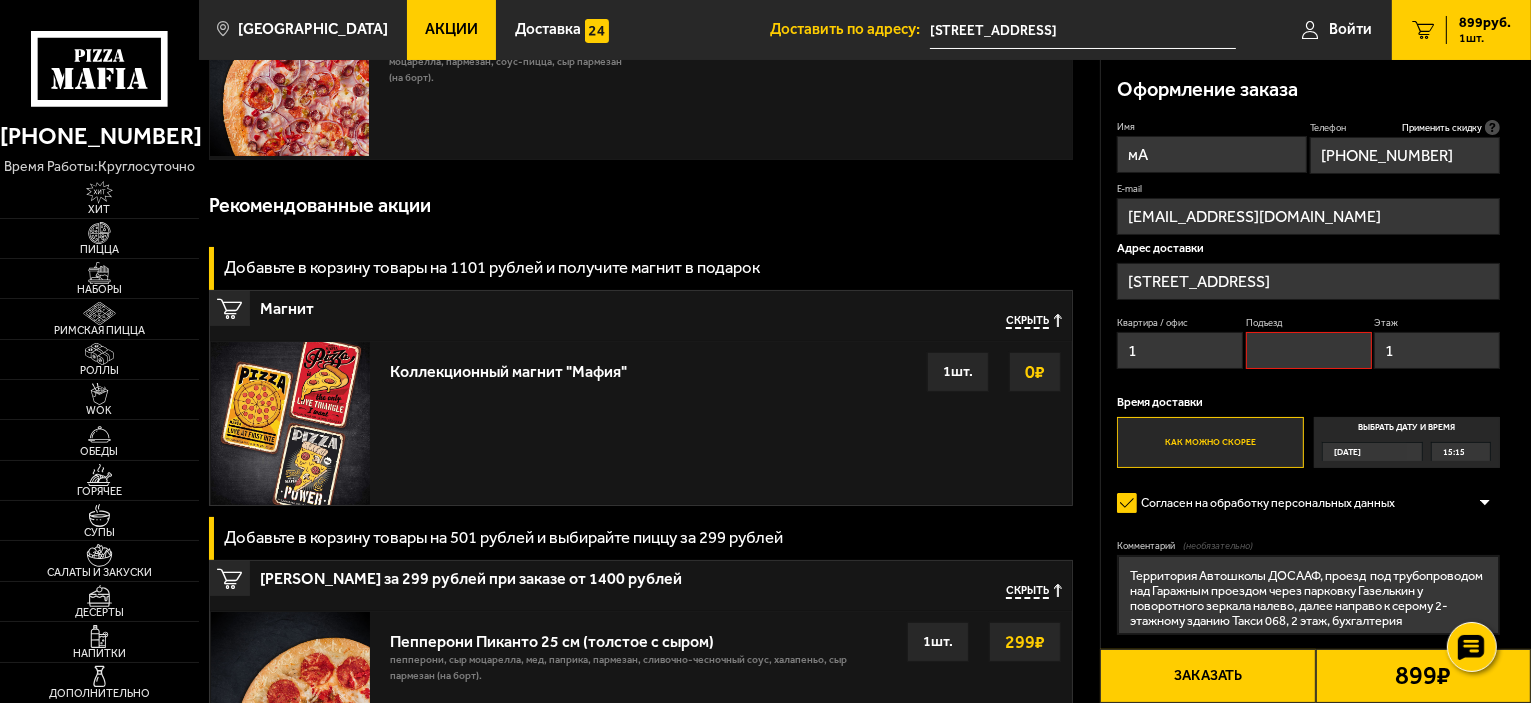 type on "м" 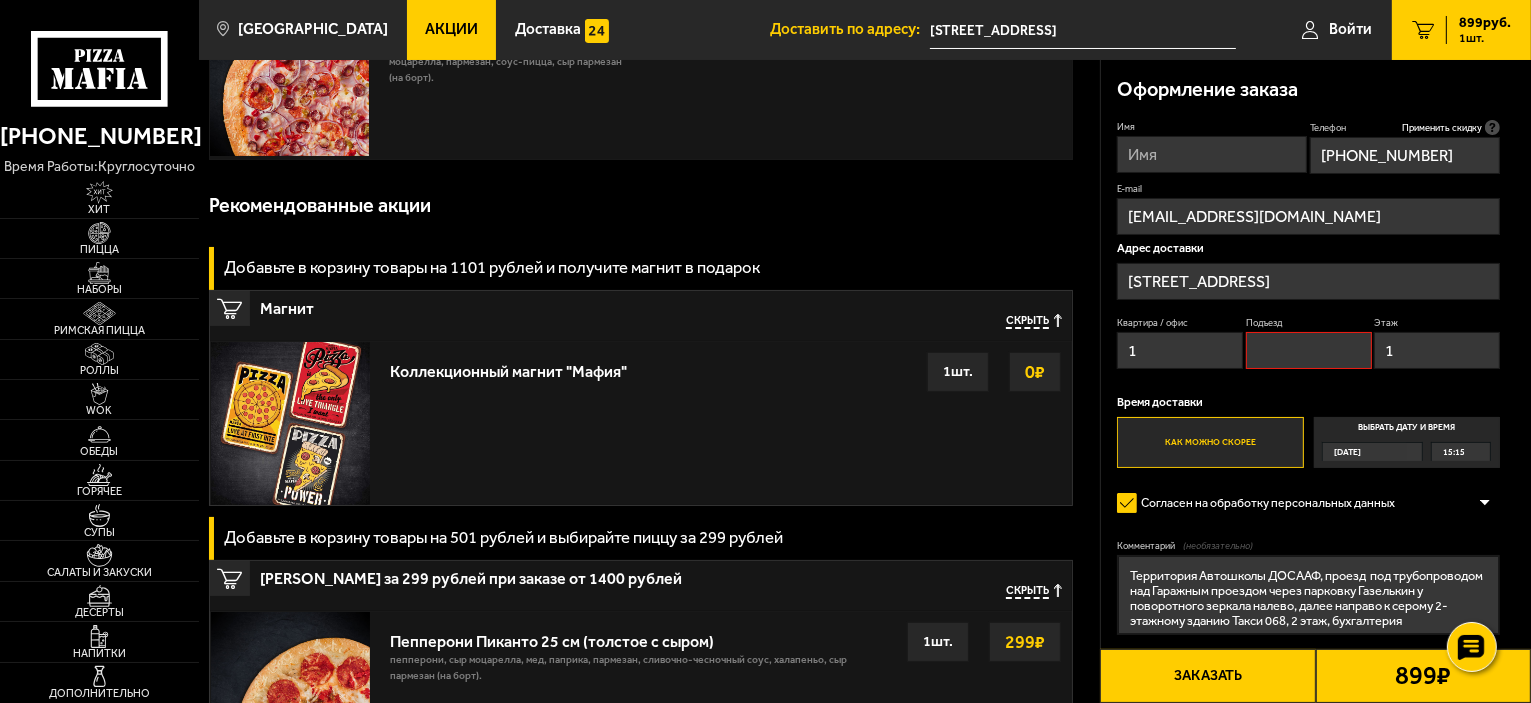 type on "м" 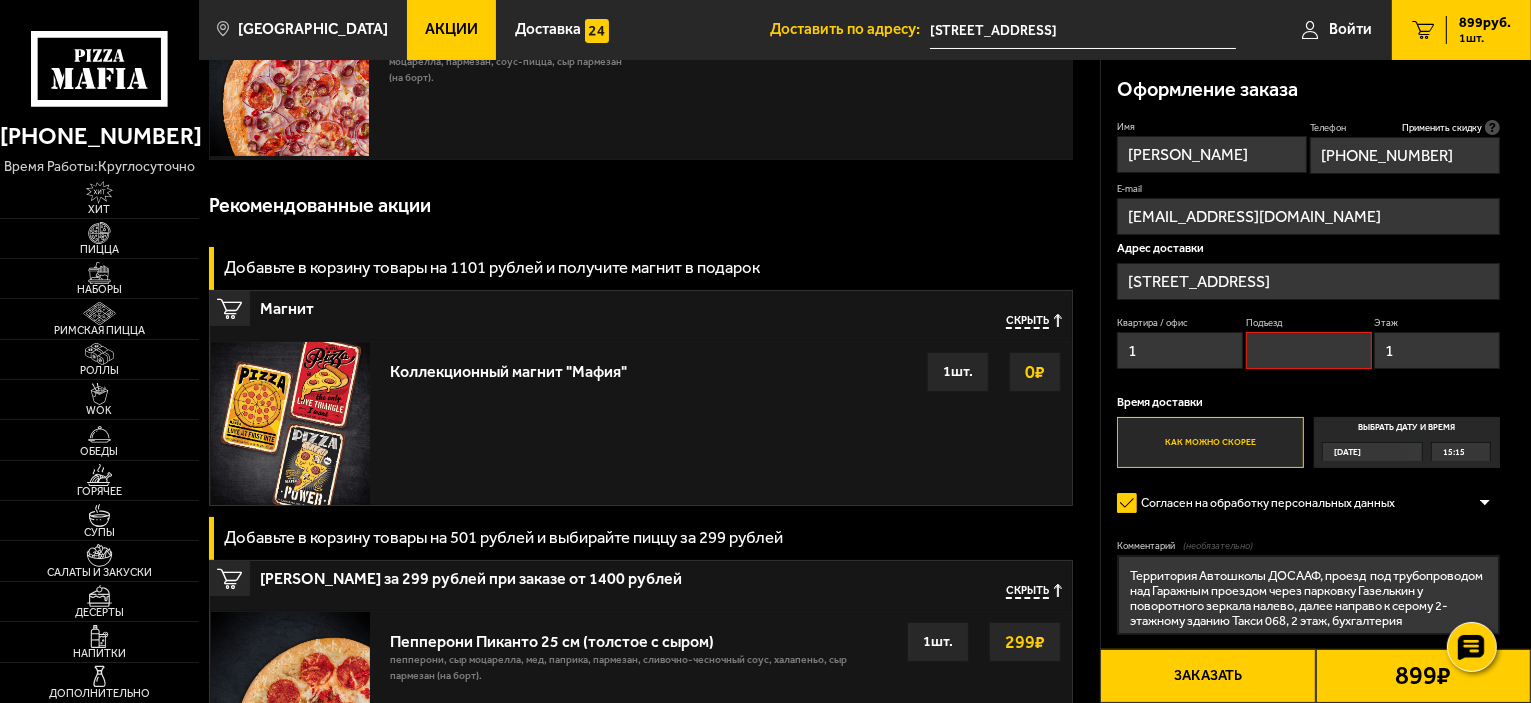 type on "[PERSON_NAME]" 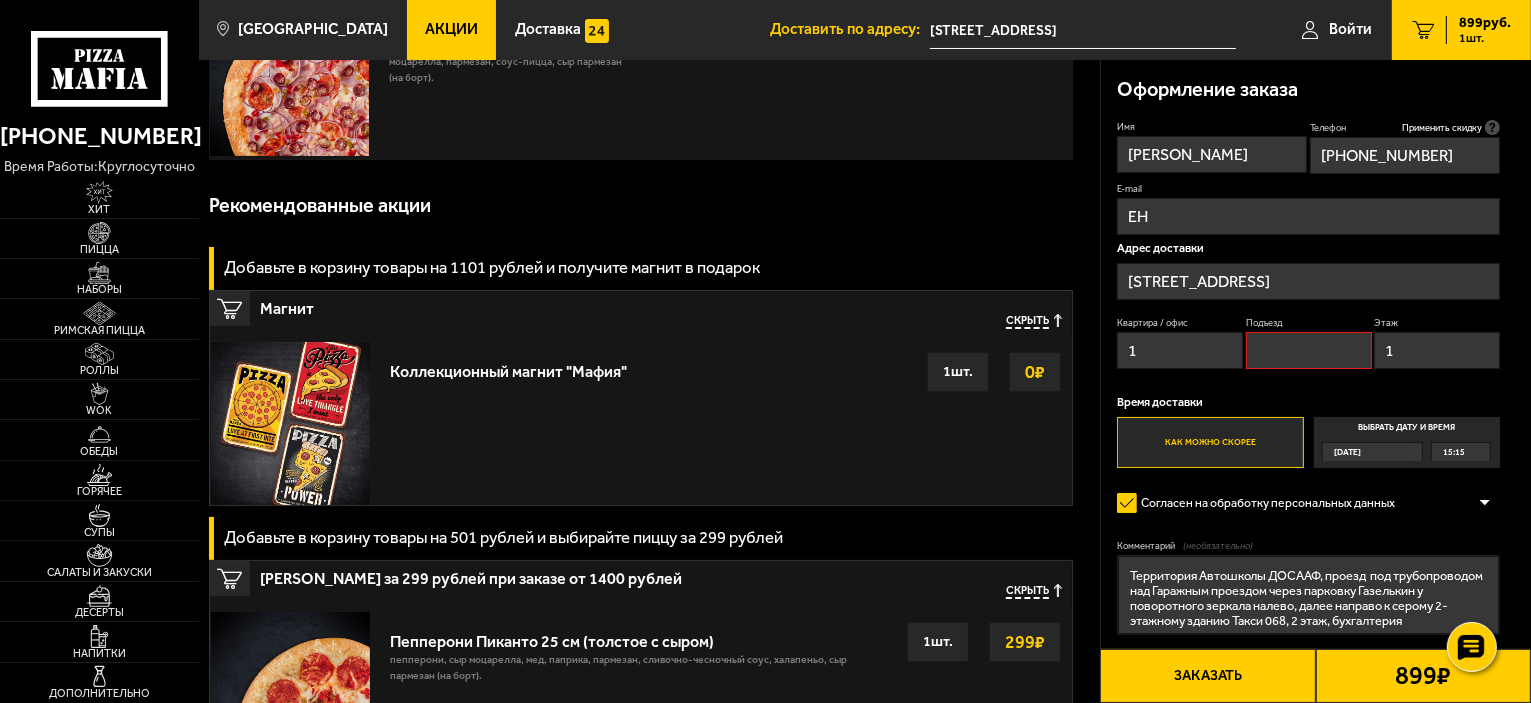 type on "[PERSON_NAME]" 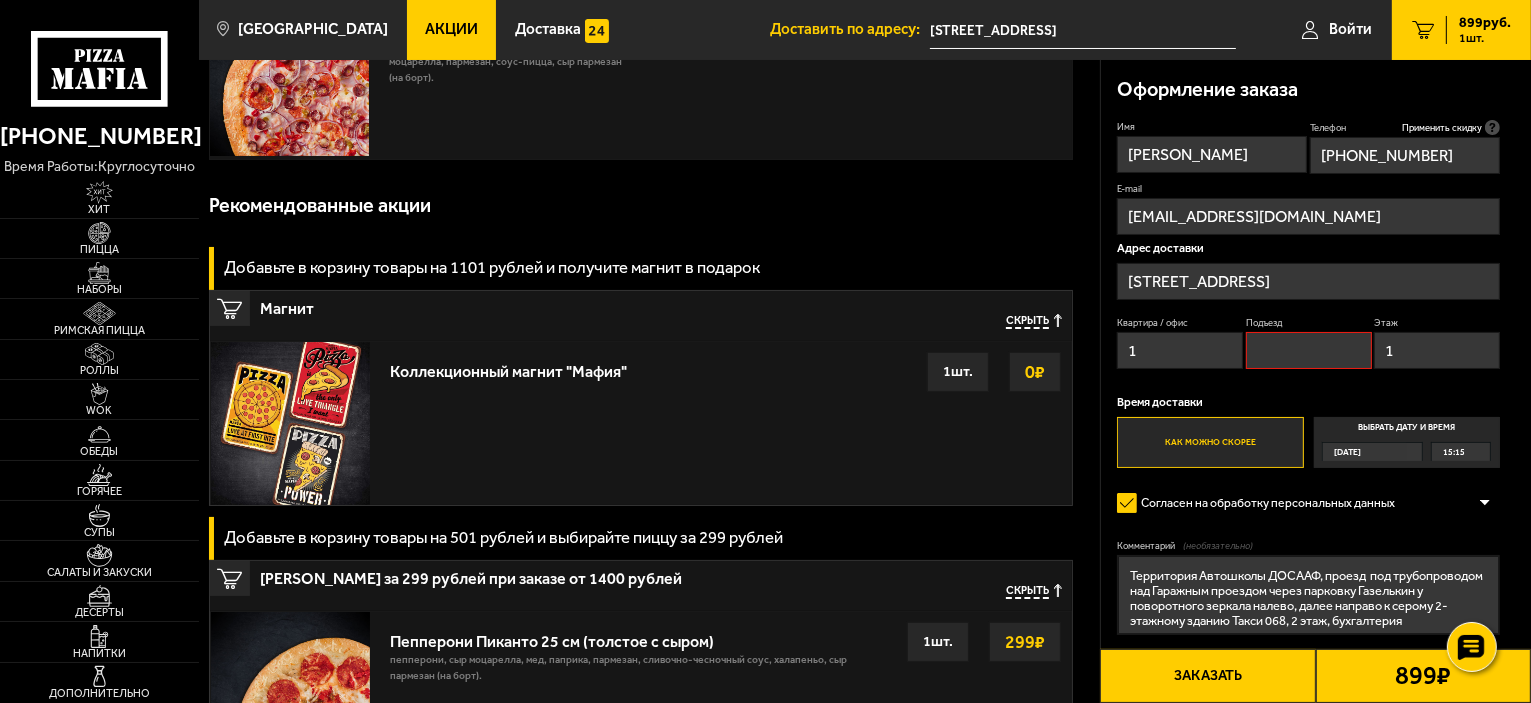type on "[EMAIL_ADDRESS][DOMAIN_NAME]" 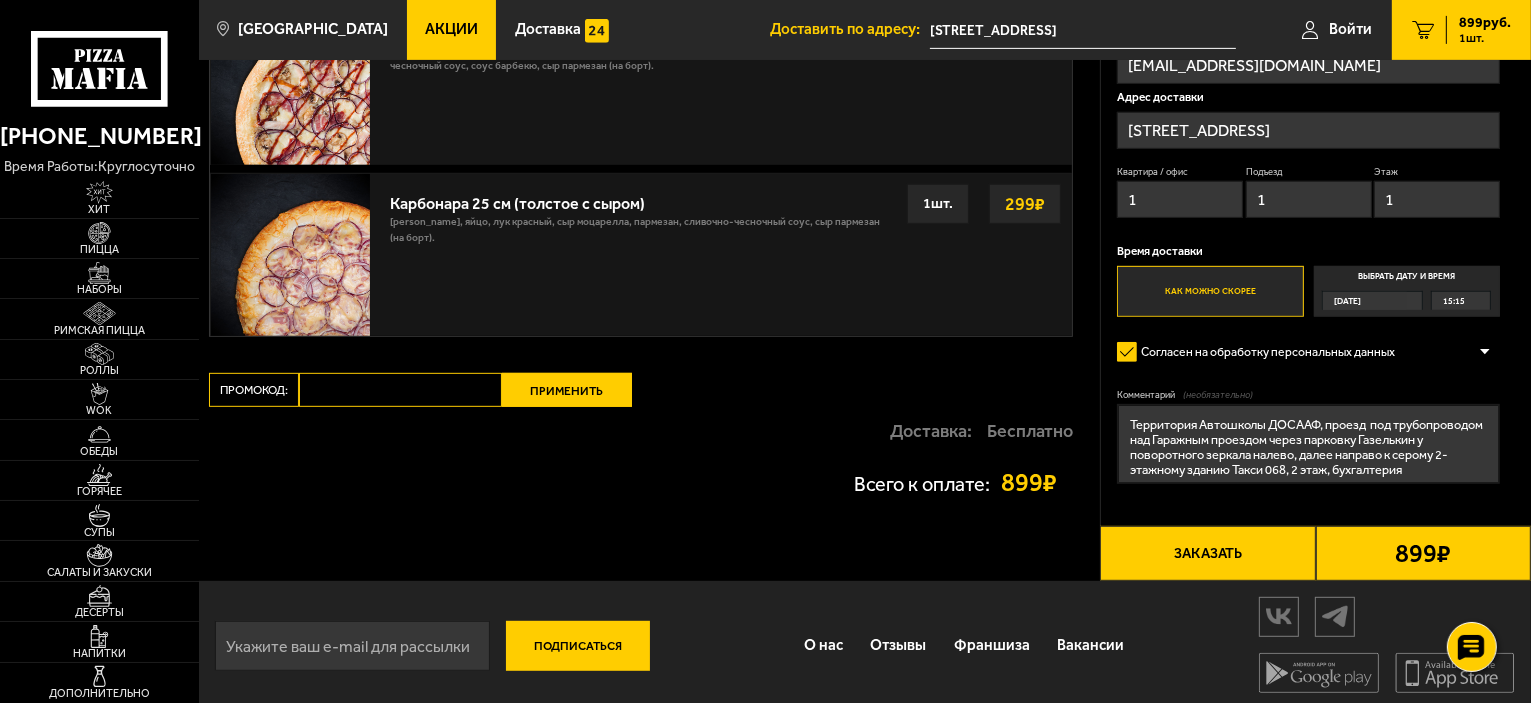 scroll, scrollTop: 974, scrollLeft: 0, axis: vertical 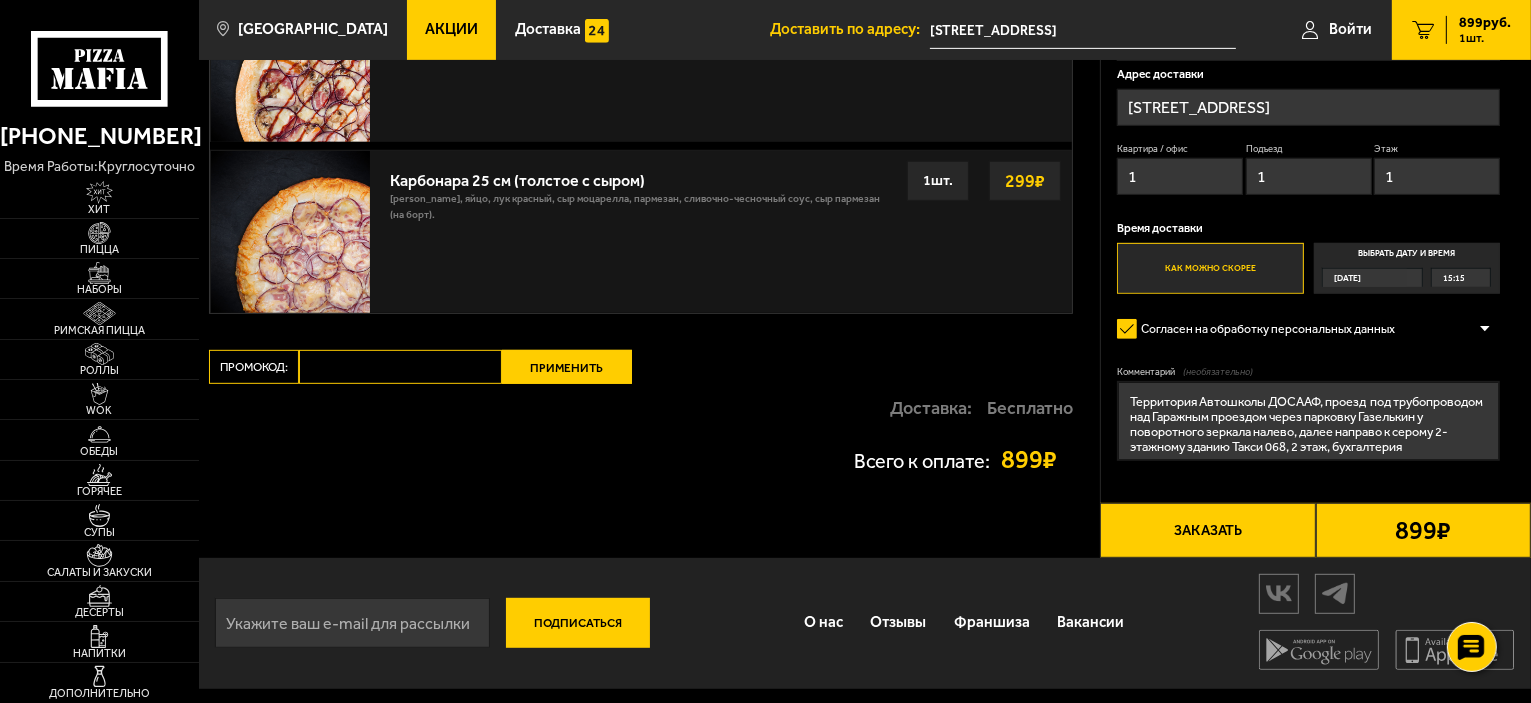 type on "1" 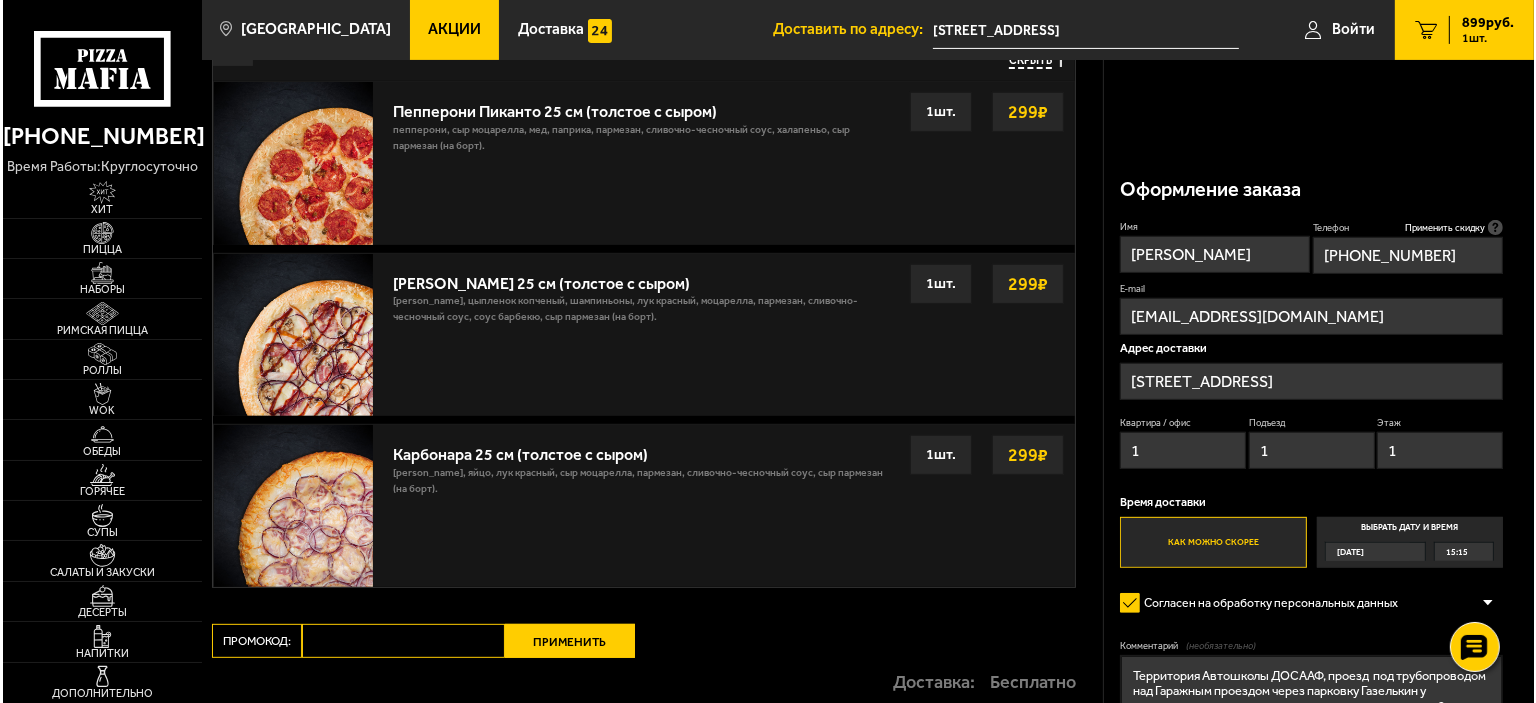 scroll, scrollTop: 974, scrollLeft: 0, axis: vertical 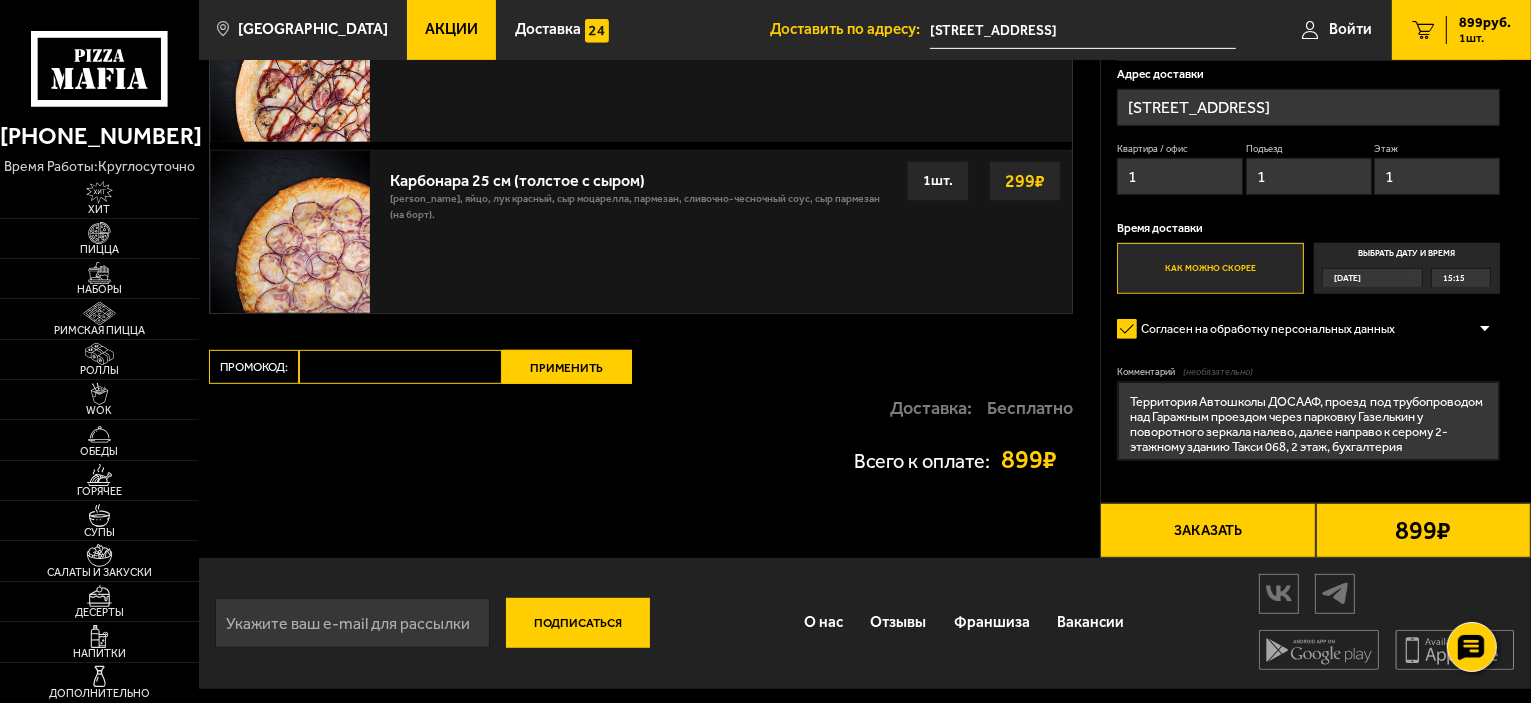 click on "Заказать" at bounding box center (1207, 530) 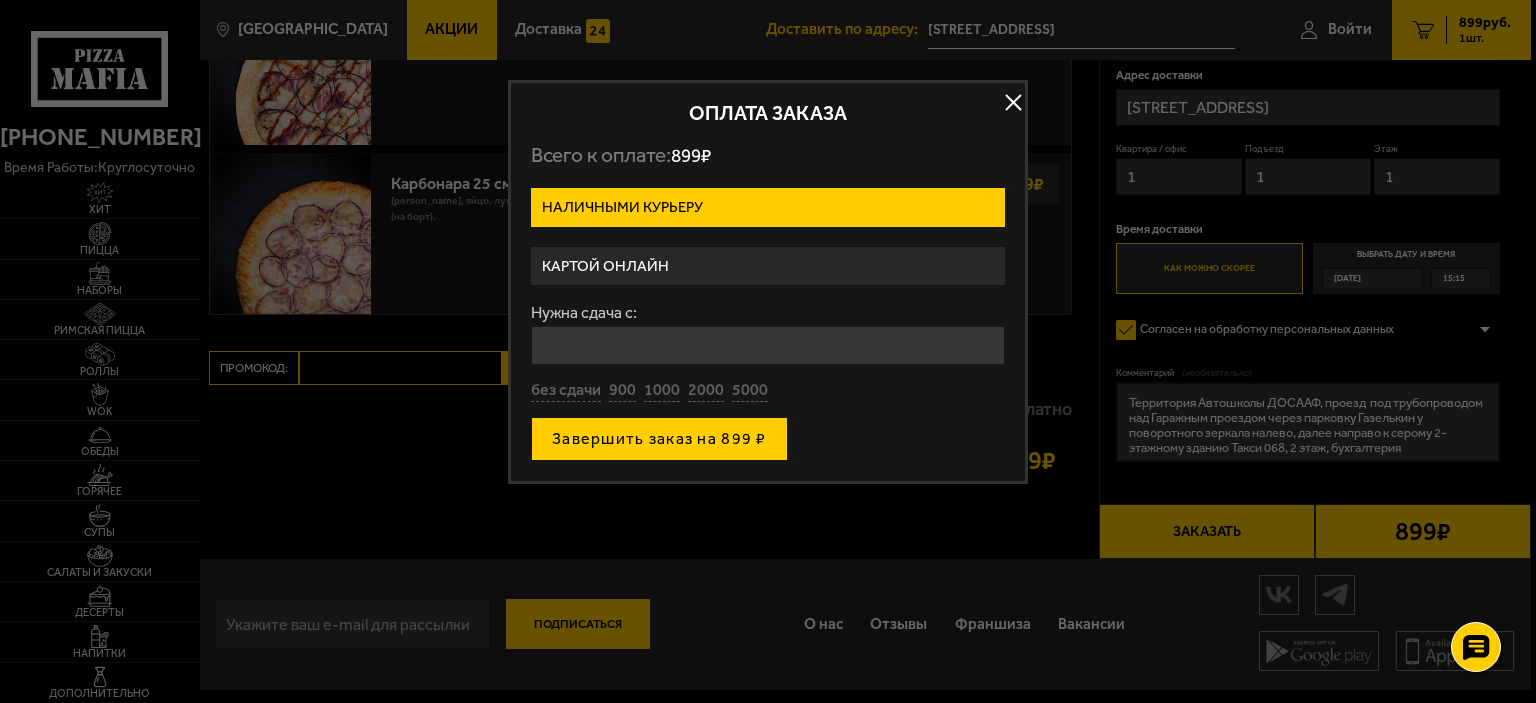 click on "Завершить заказ на 899 ₽" at bounding box center (659, 439) 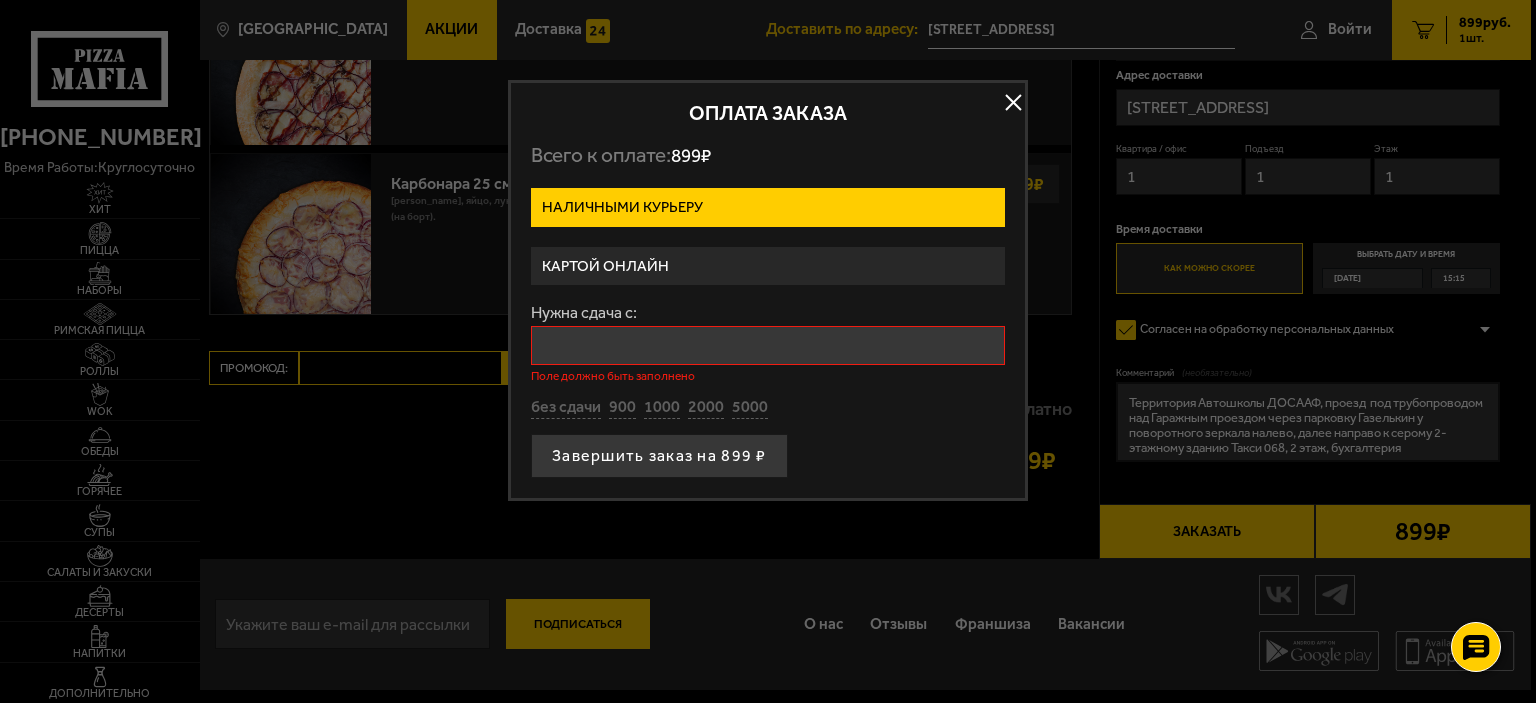 click on "Нужна сдача с:" at bounding box center (768, 345) 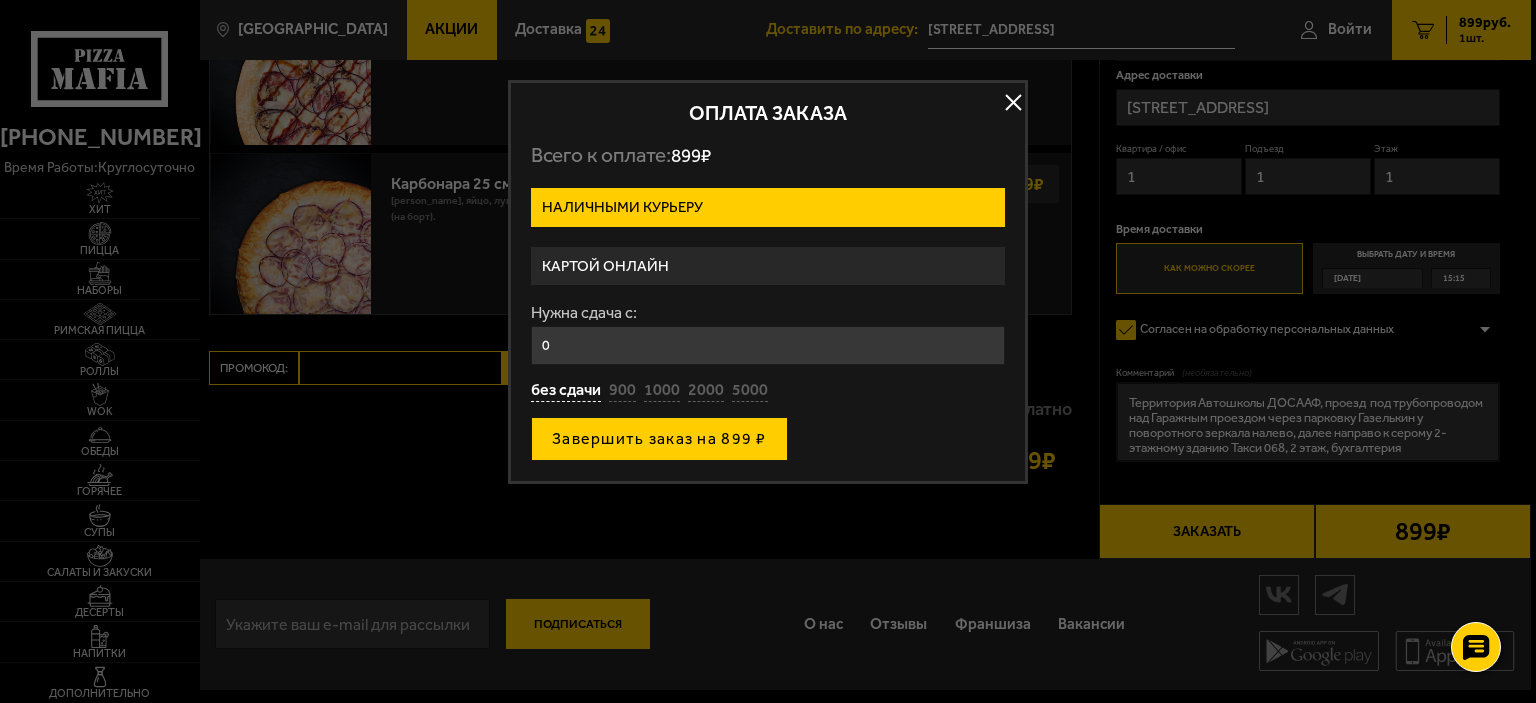 type on "0" 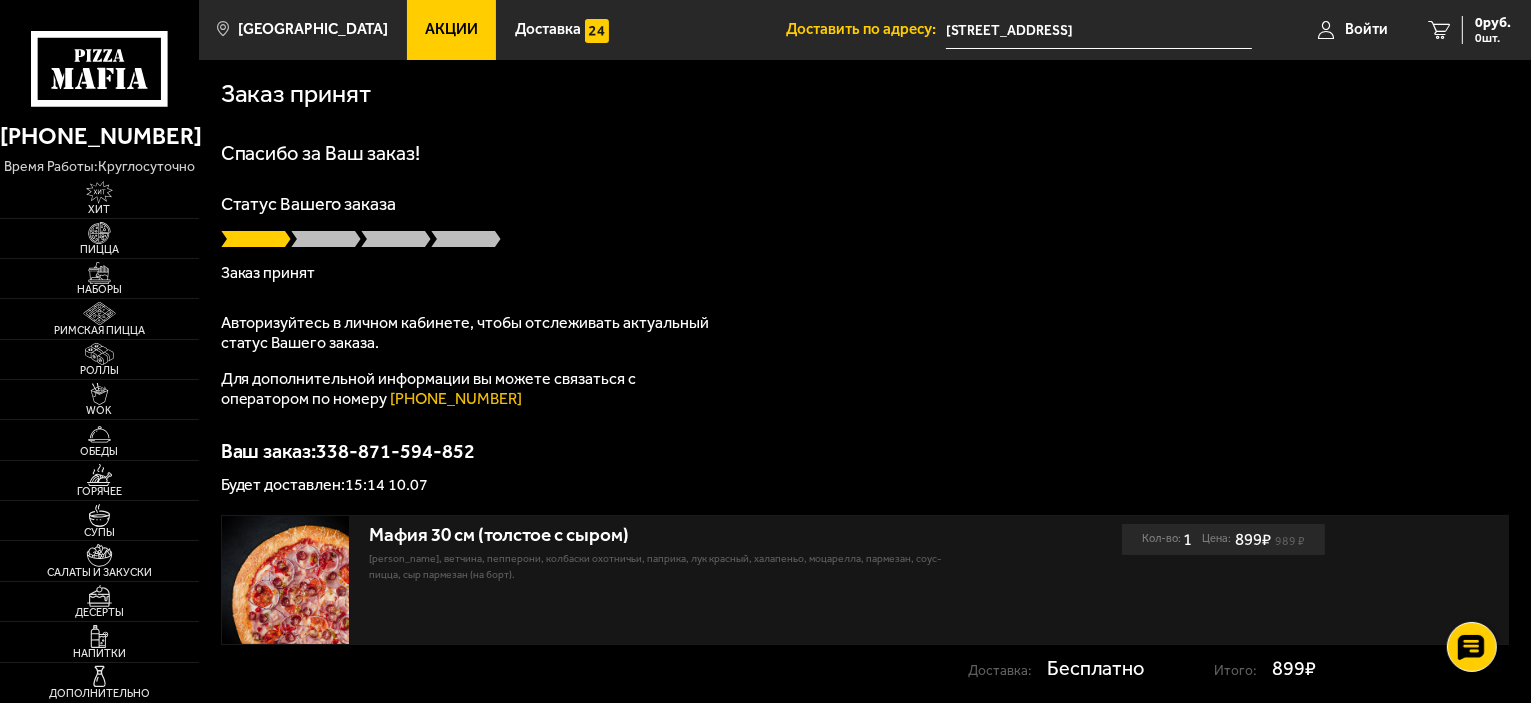 scroll, scrollTop: 0, scrollLeft: 0, axis: both 